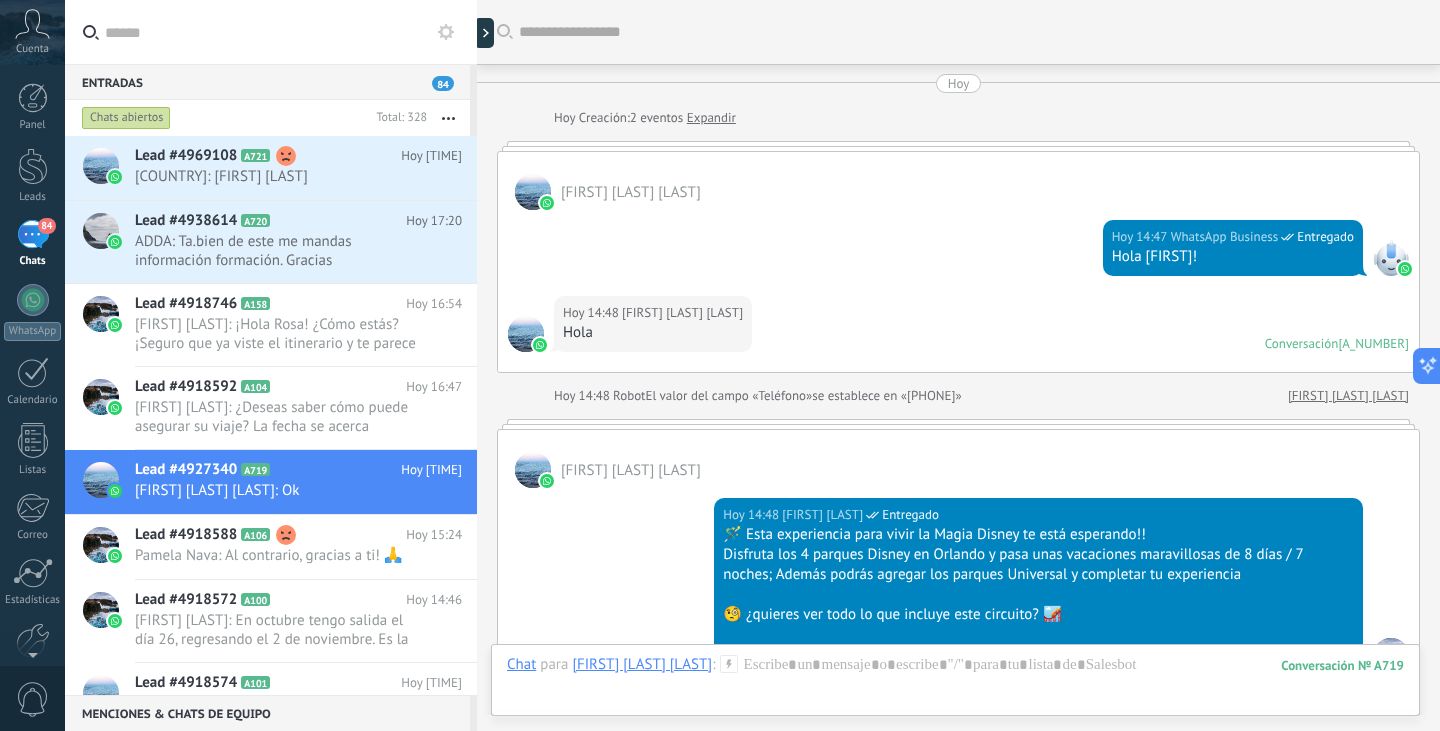 scroll, scrollTop: 0, scrollLeft: 0, axis: both 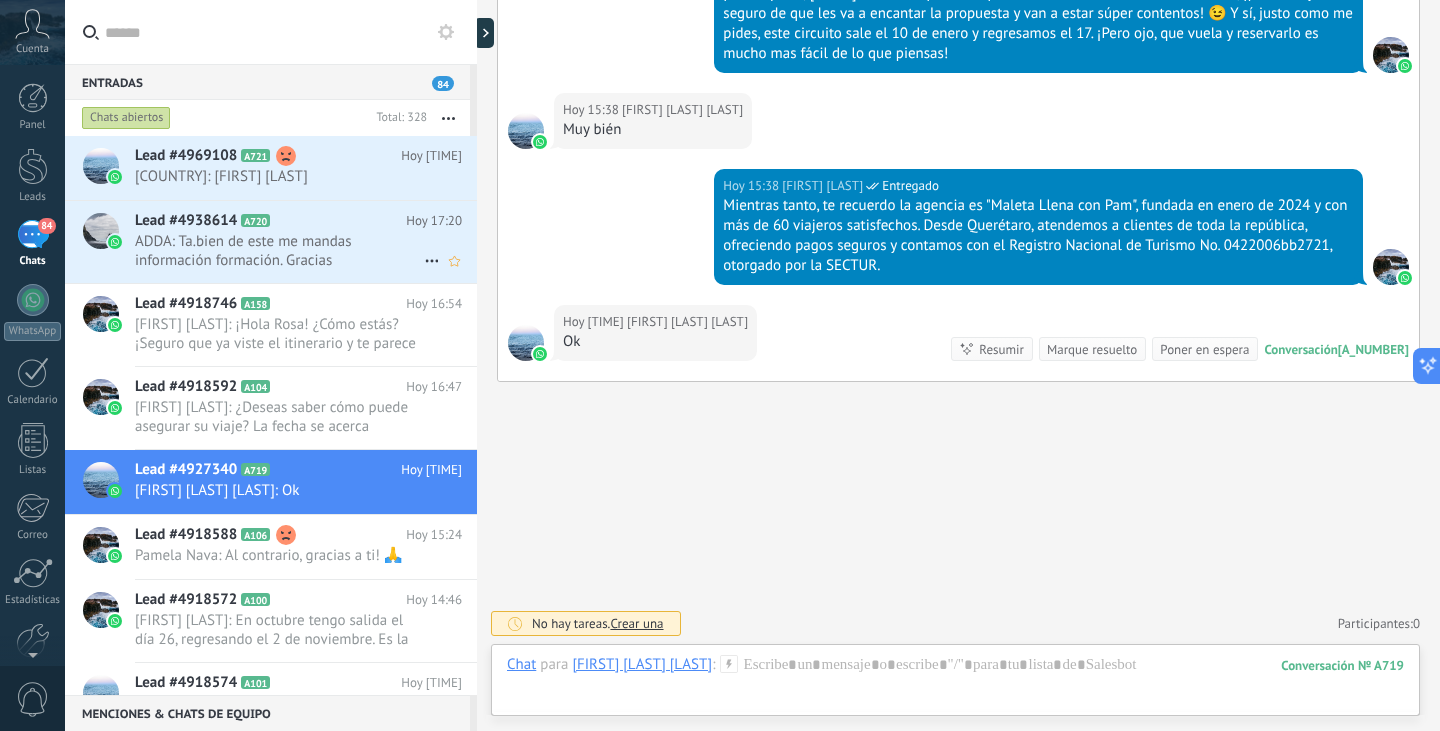 click on "ADDA: Ta.bien de este me mandas información formación.  Gracias" at bounding box center [279, 251] 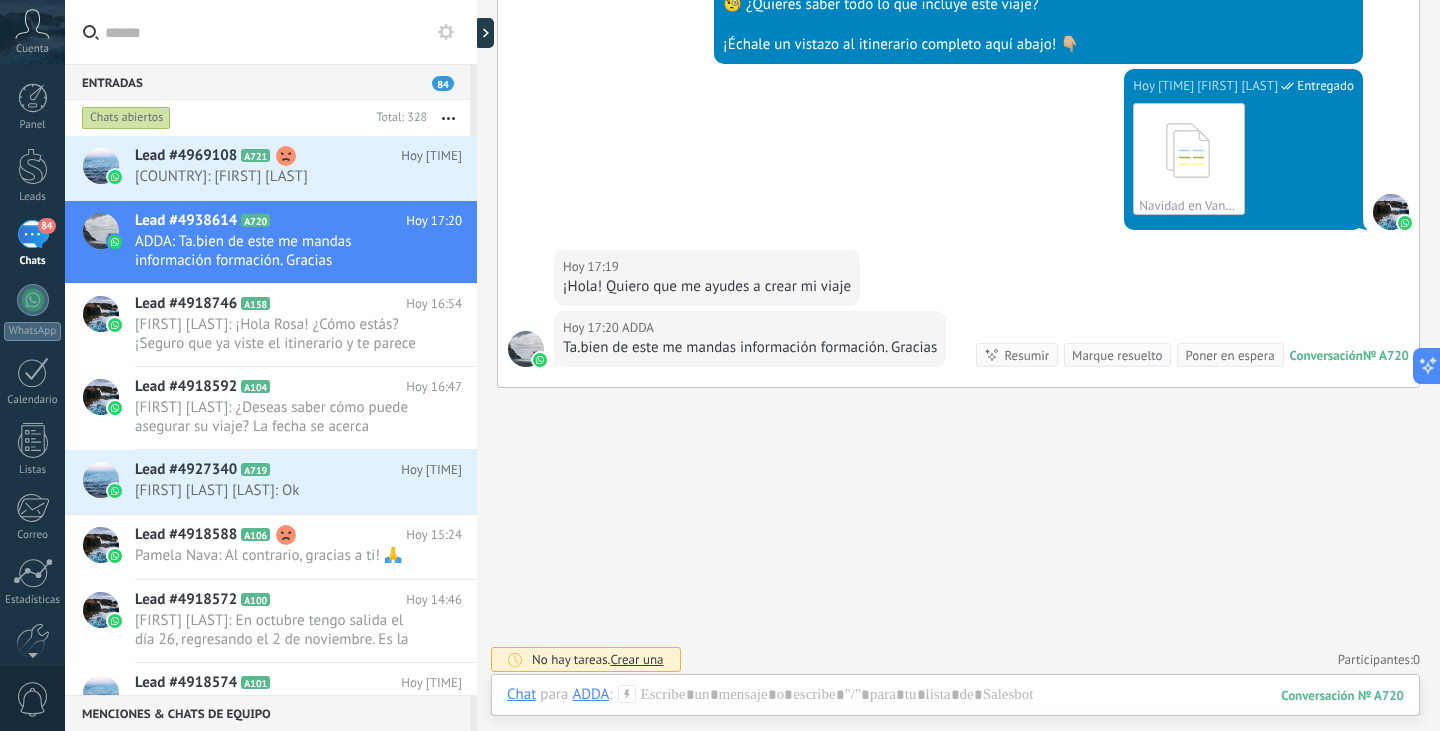 scroll, scrollTop: 694, scrollLeft: 0, axis: vertical 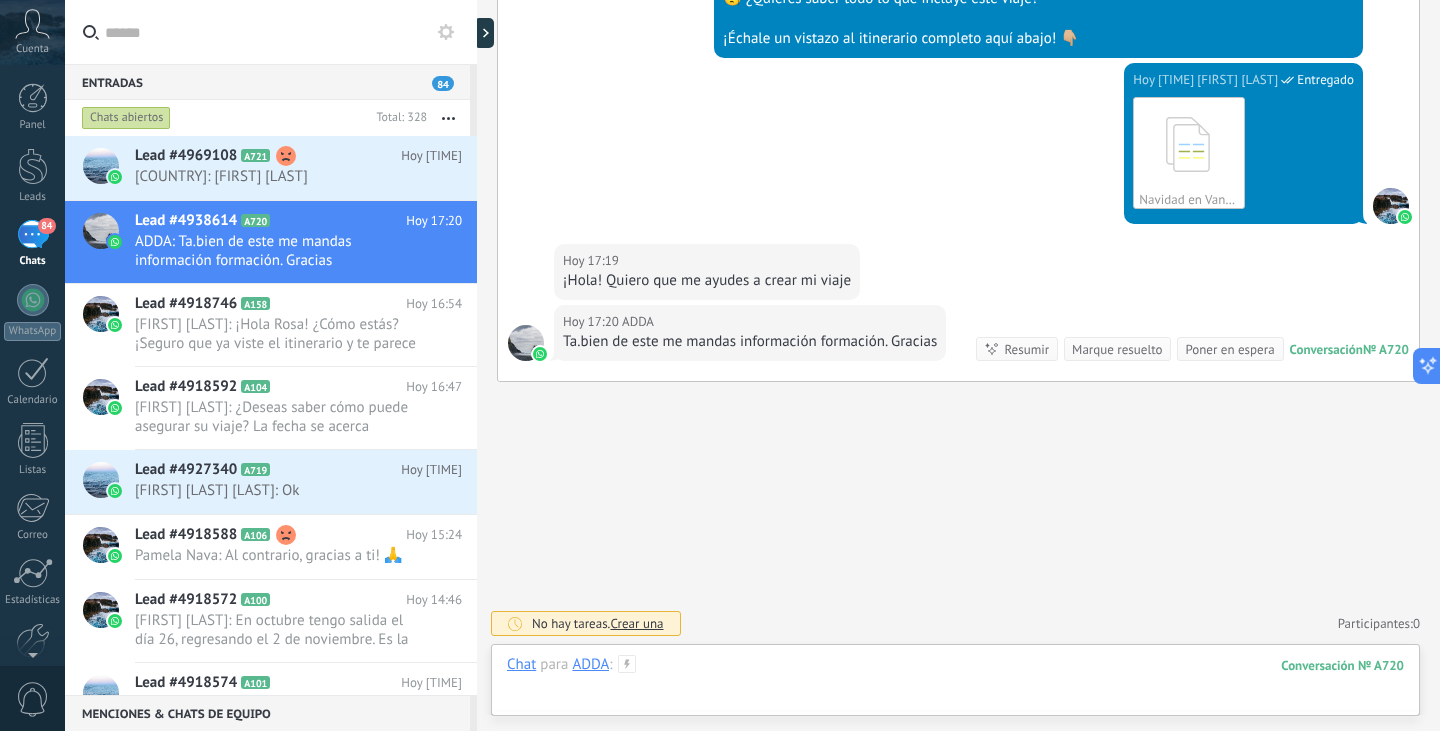 click at bounding box center [955, 685] 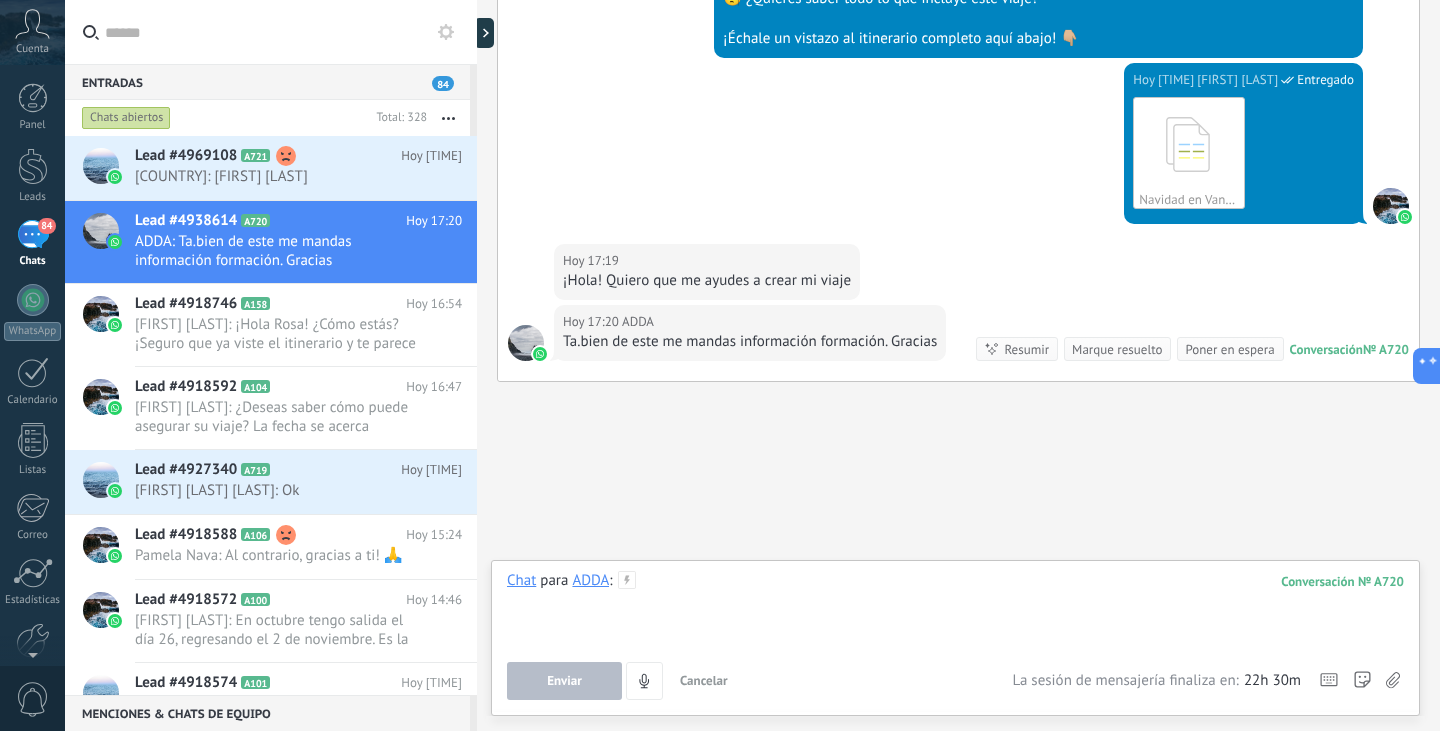 type 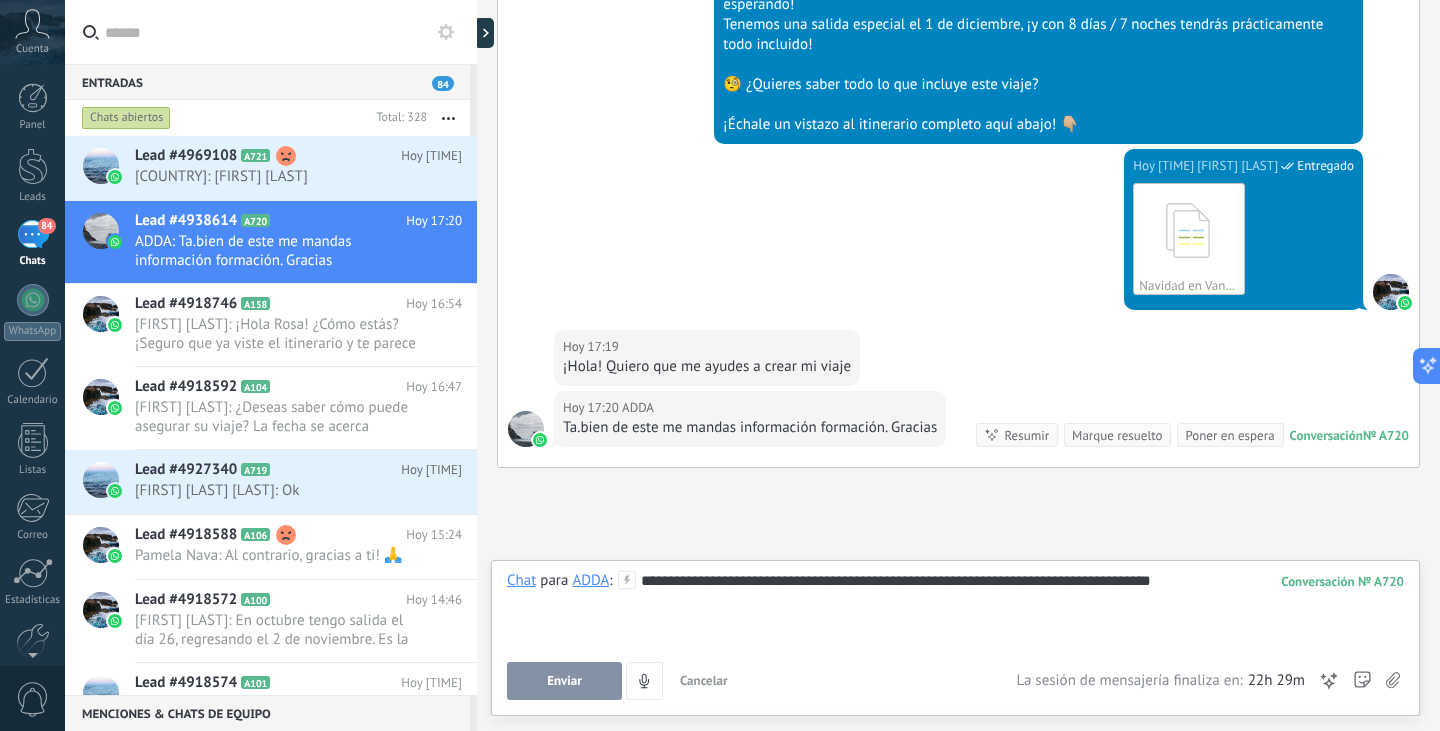 scroll, scrollTop: 594, scrollLeft: 0, axis: vertical 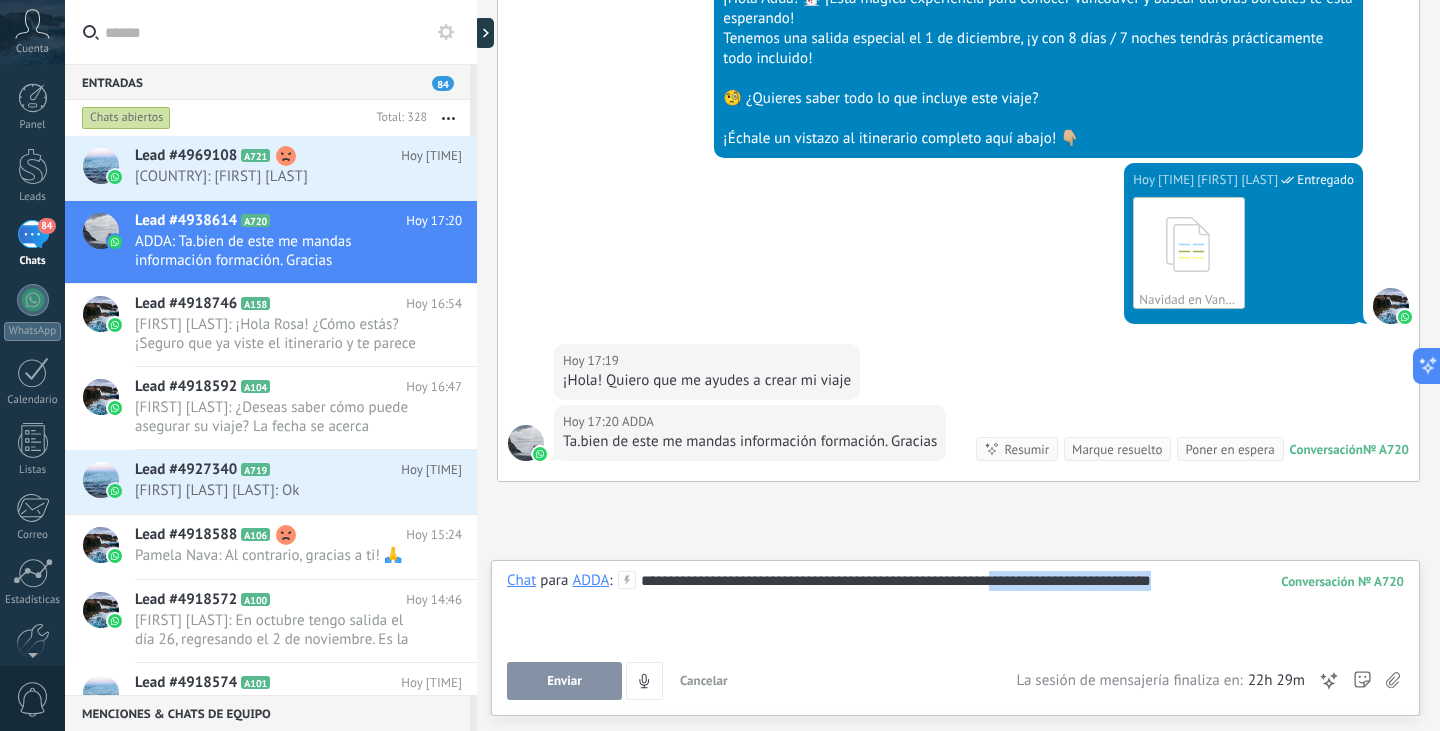 drag, startPoint x: 1204, startPoint y: 588, endPoint x: 1017, endPoint y: 580, distance: 187.17105 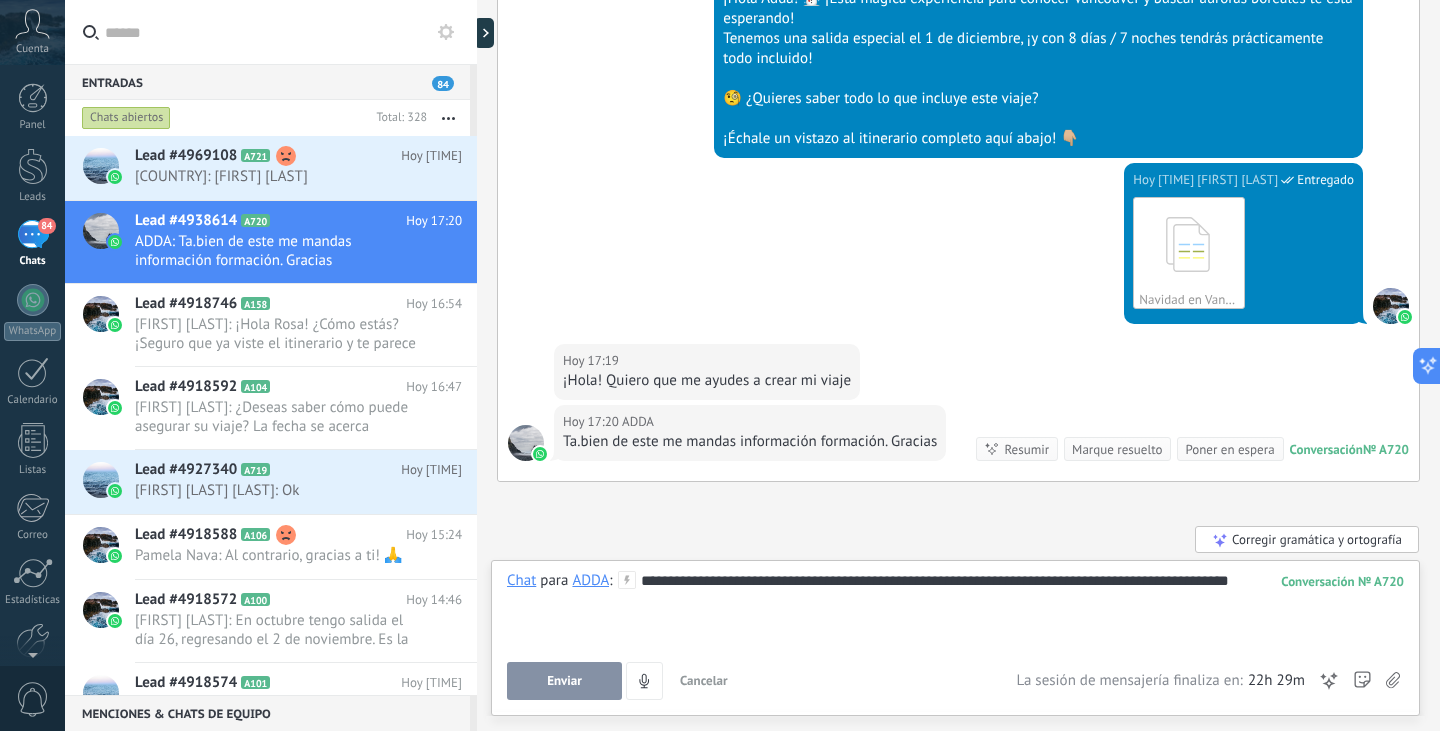 click on "Corregir gramática y ortografía" at bounding box center (1307, 539) 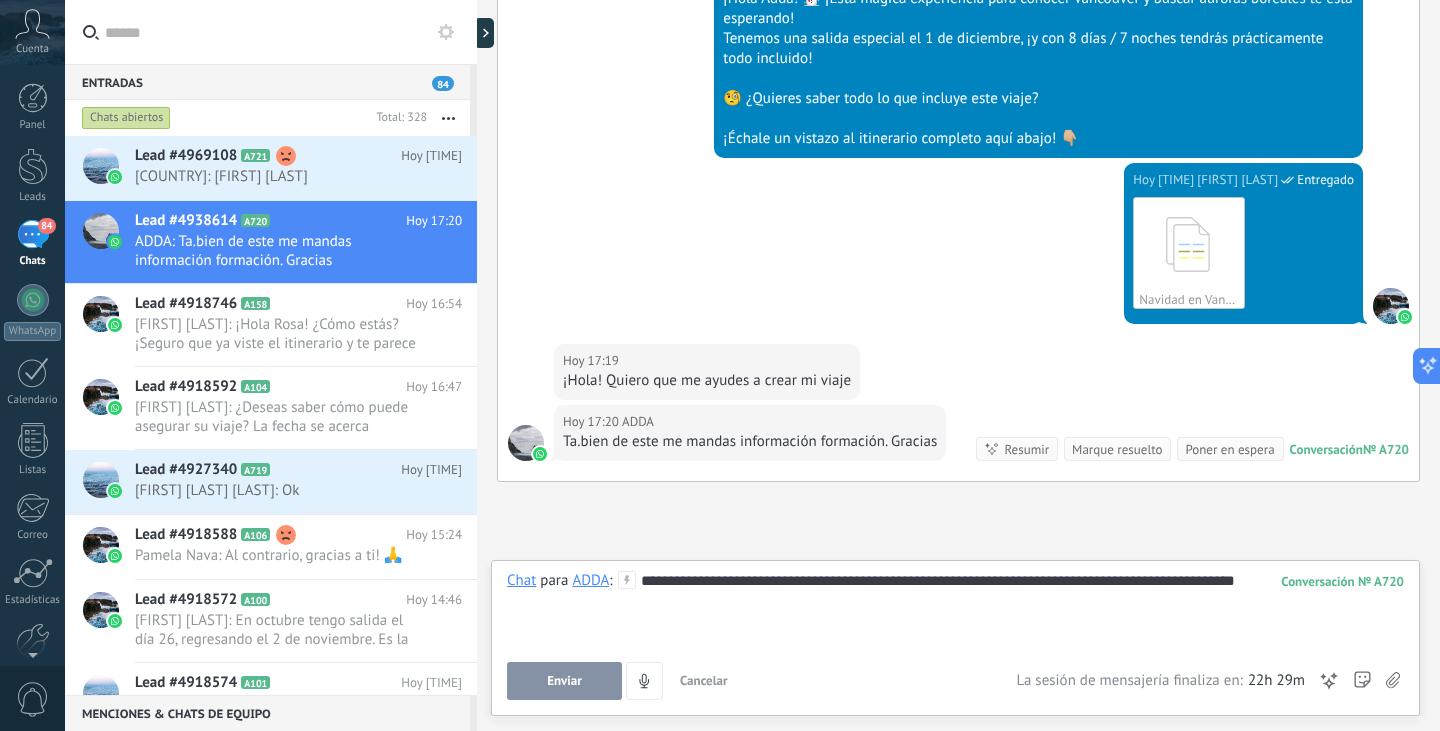drag, startPoint x: 564, startPoint y: 679, endPoint x: 554, endPoint y: 667, distance: 15.6205 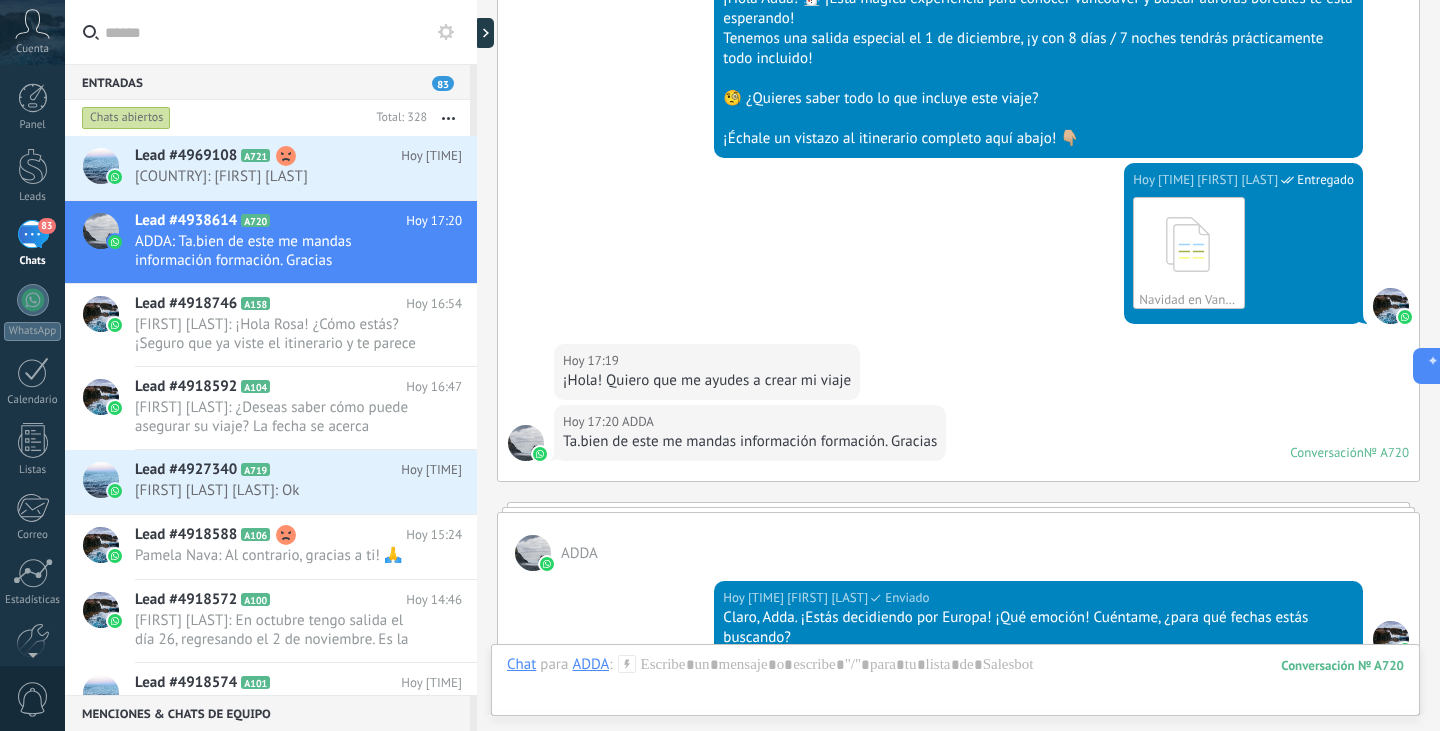 scroll, scrollTop: 694, scrollLeft: 0, axis: vertical 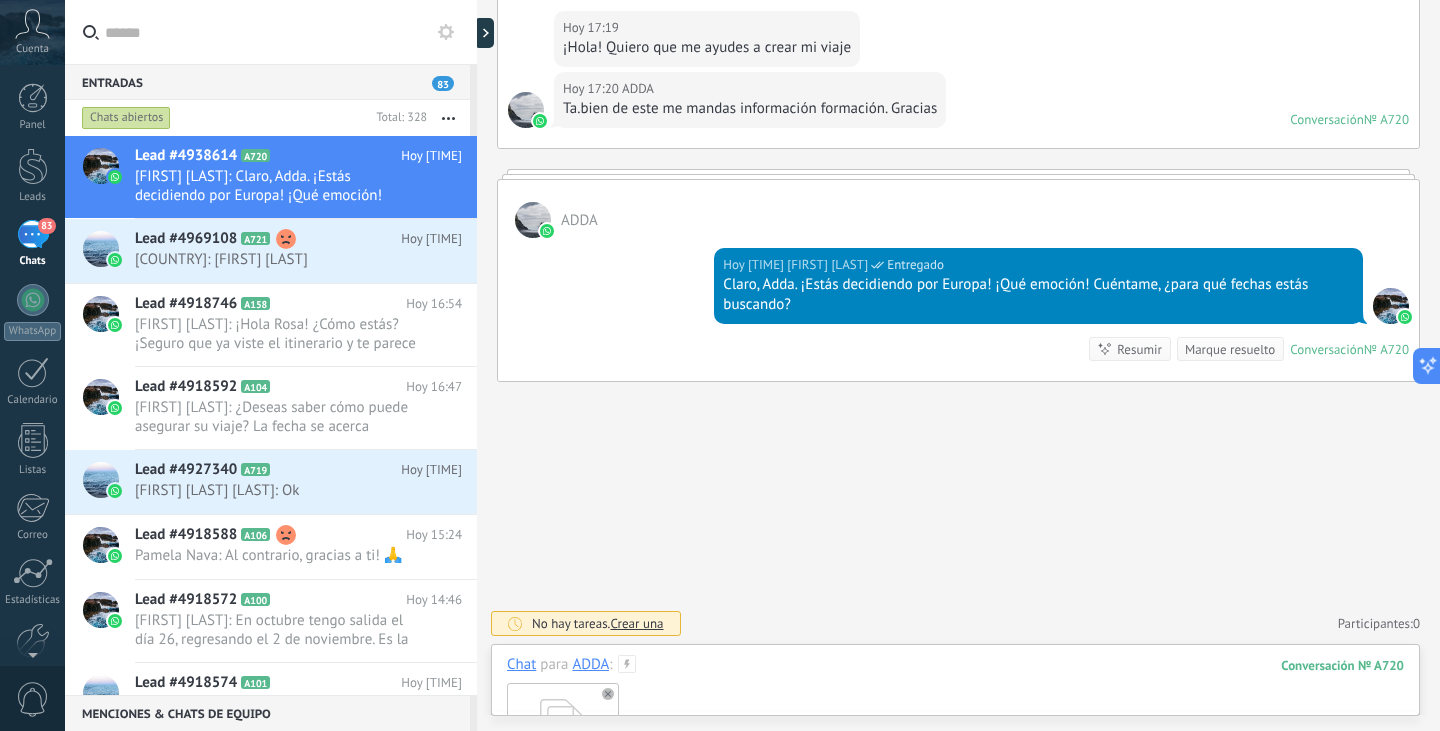 click on "Sueños de europa.pdf" at bounding box center [955, 738] 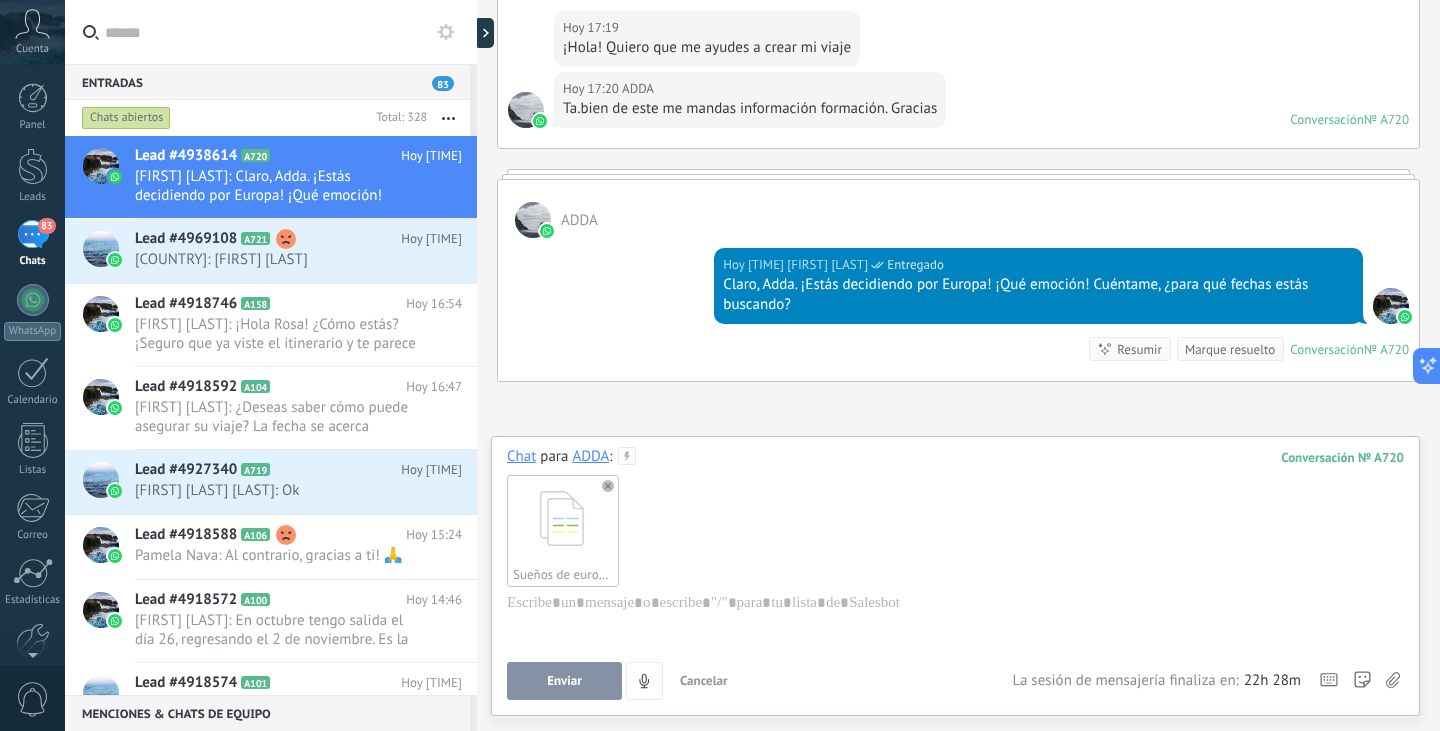 click on "Enviar" at bounding box center [564, 681] 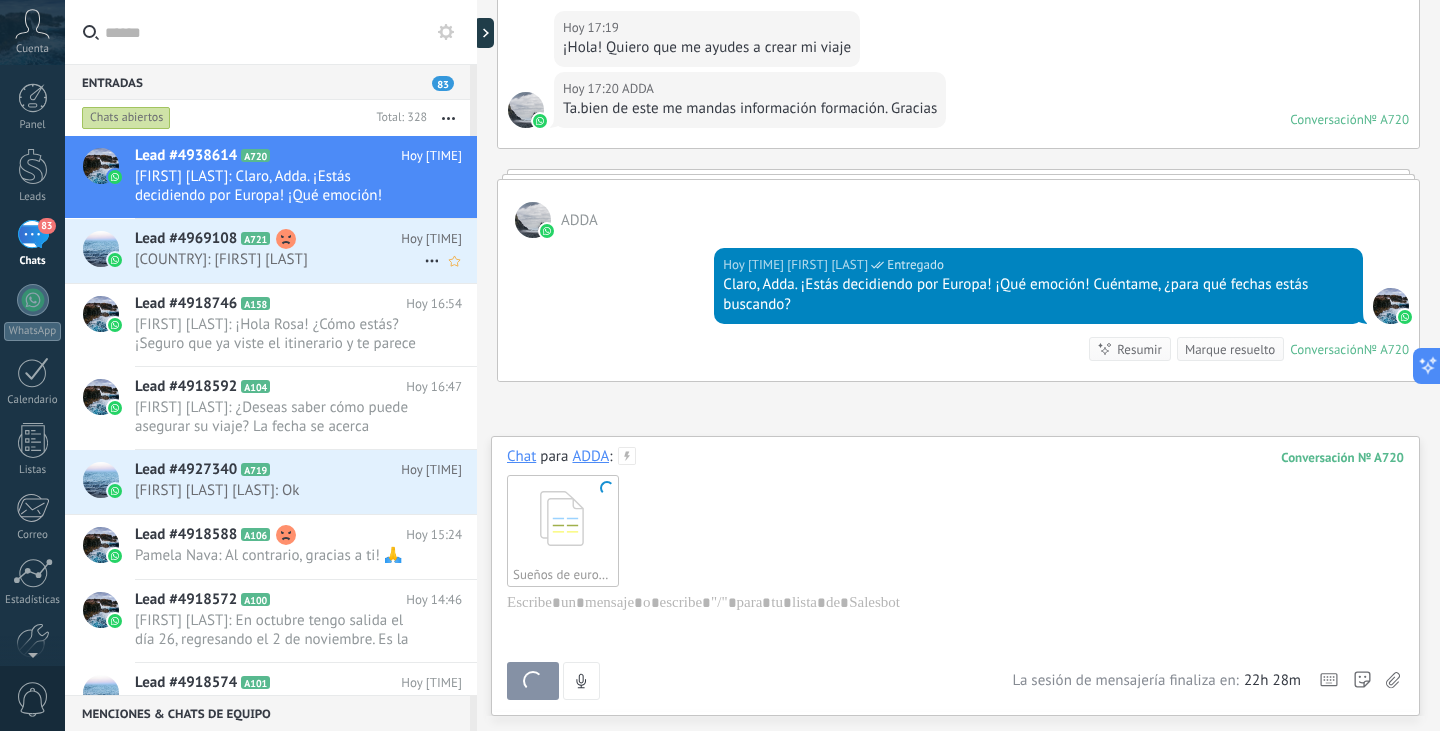 click on "[COUNTRY]: [FIRST] [LAST]" at bounding box center [279, 259] 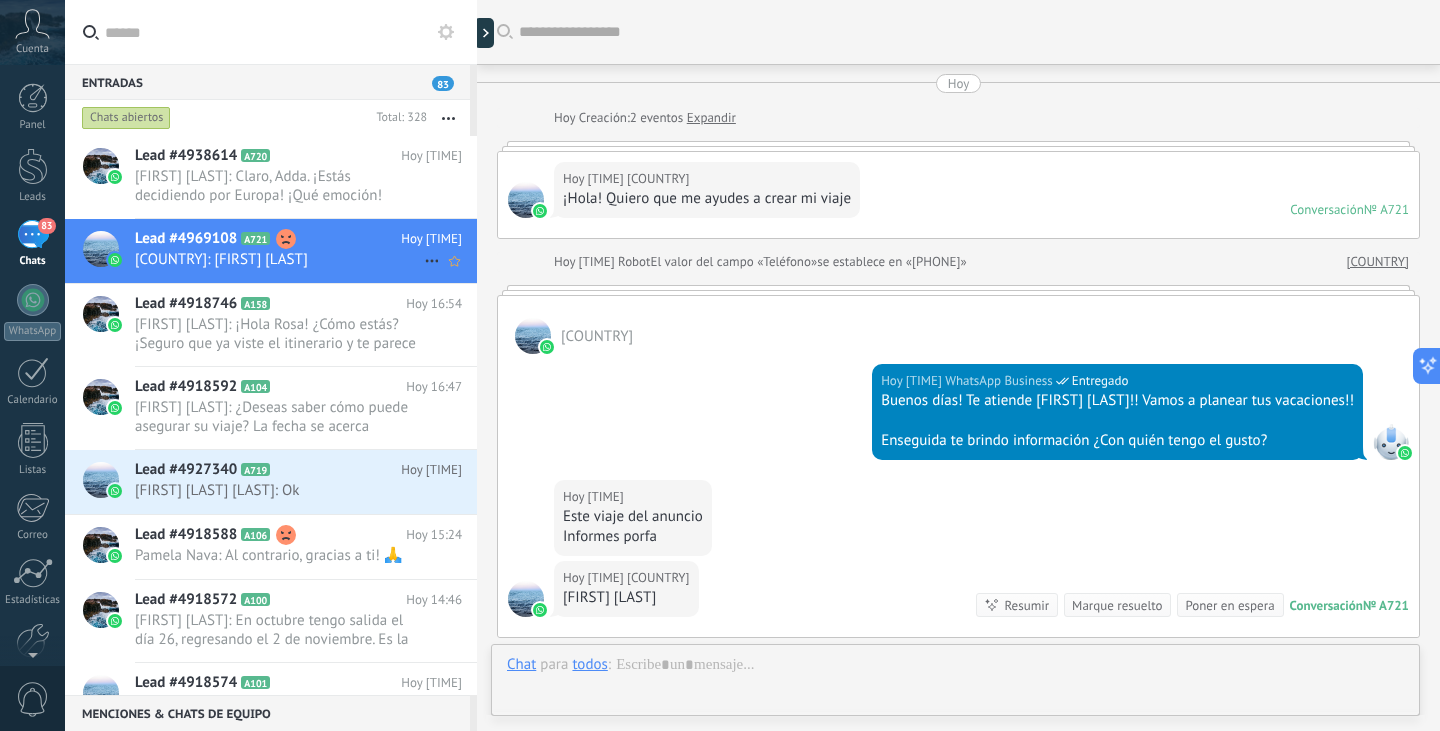 scroll, scrollTop: 256, scrollLeft: 0, axis: vertical 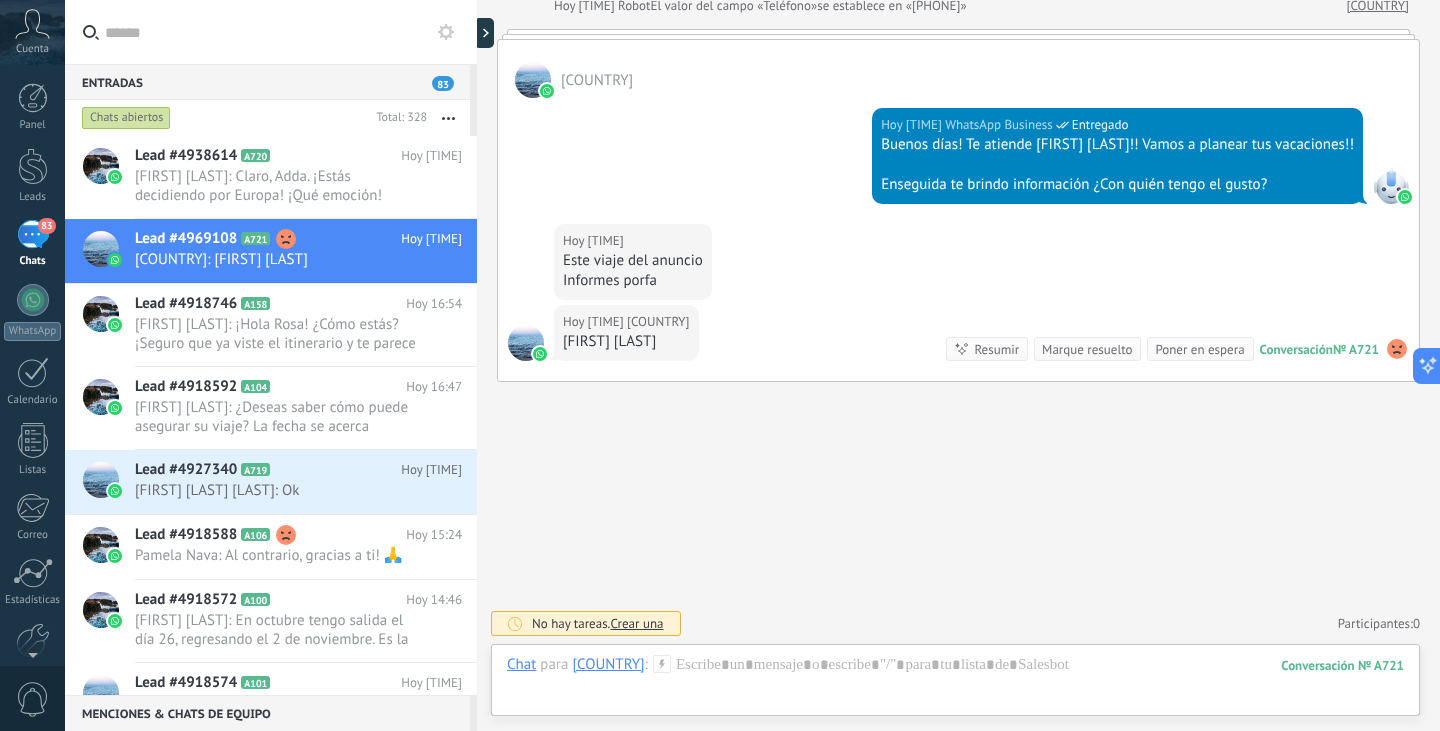 click 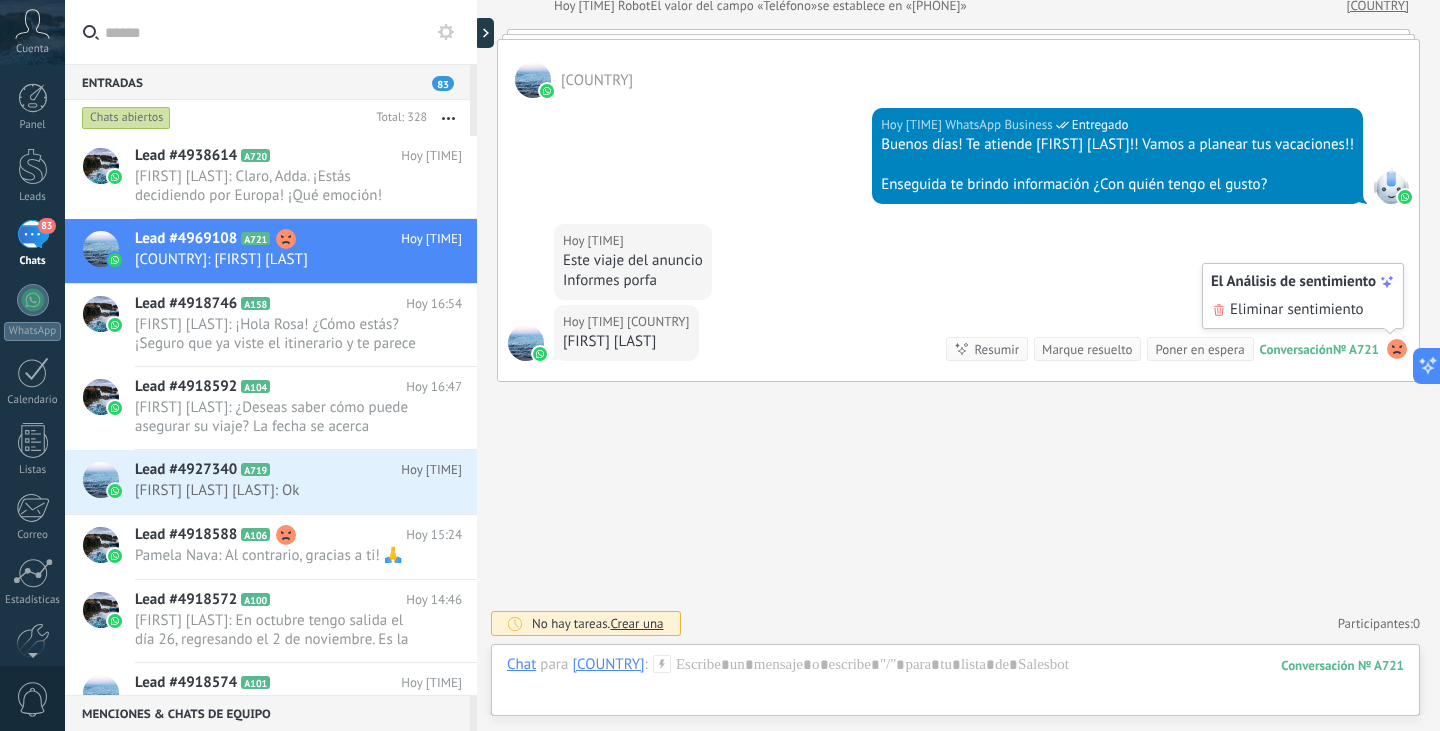 click 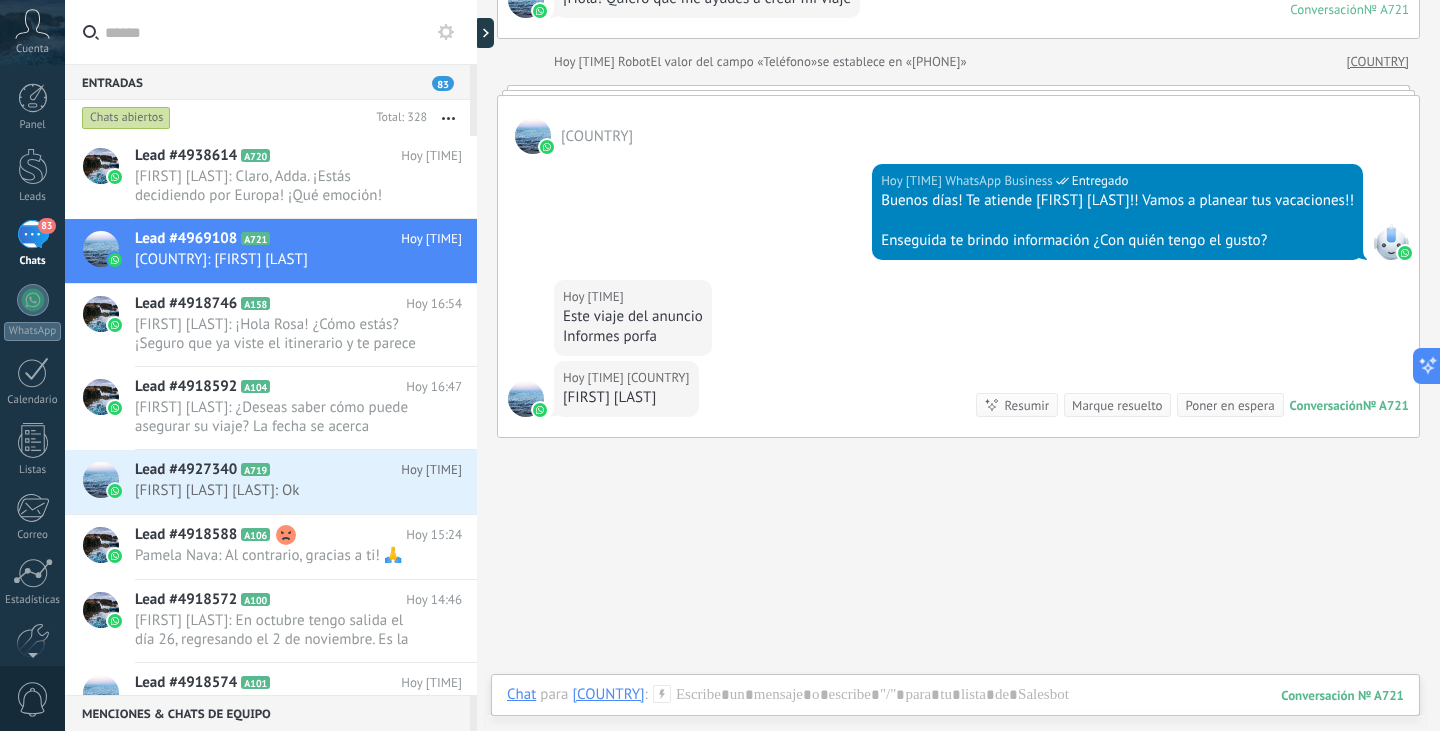 scroll, scrollTop: 256, scrollLeft: 0, axis: vertical 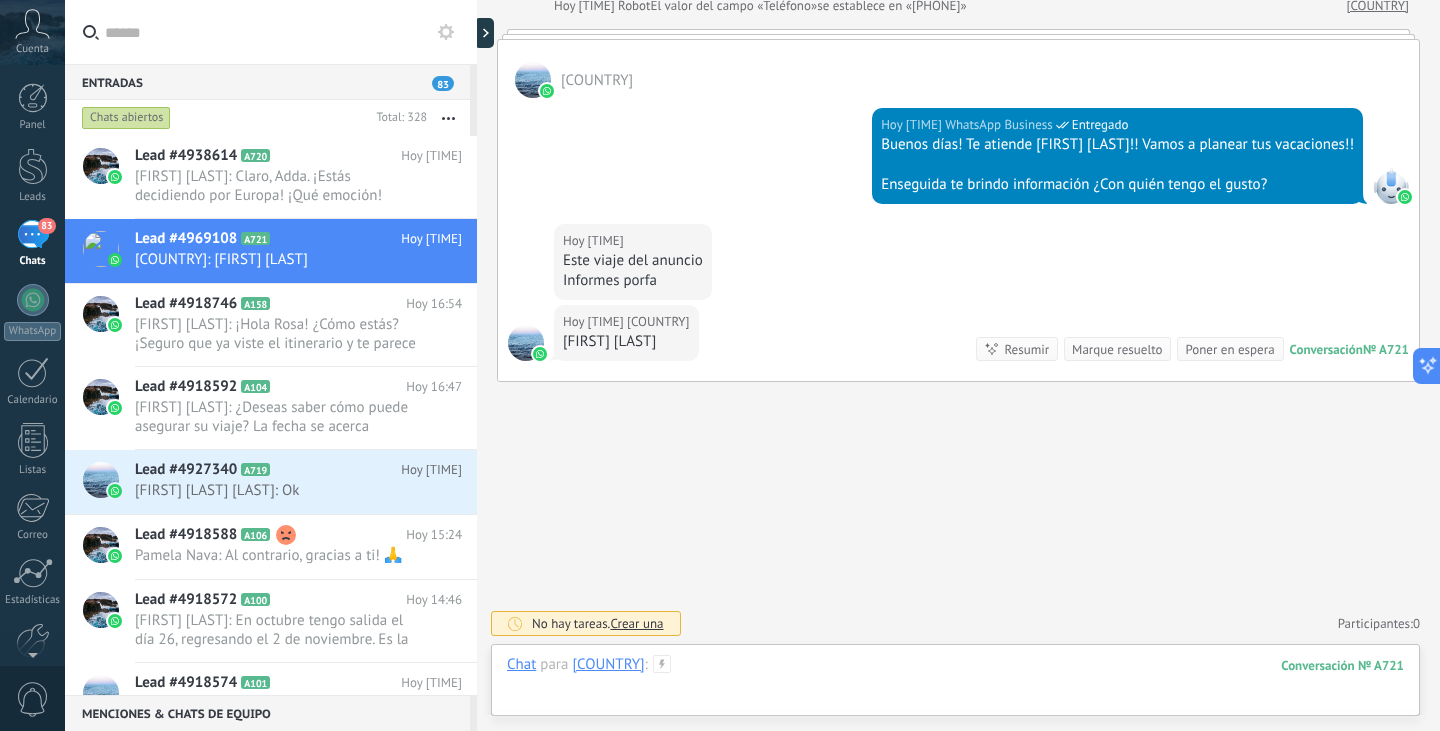 click at bounding box center [955, 685] 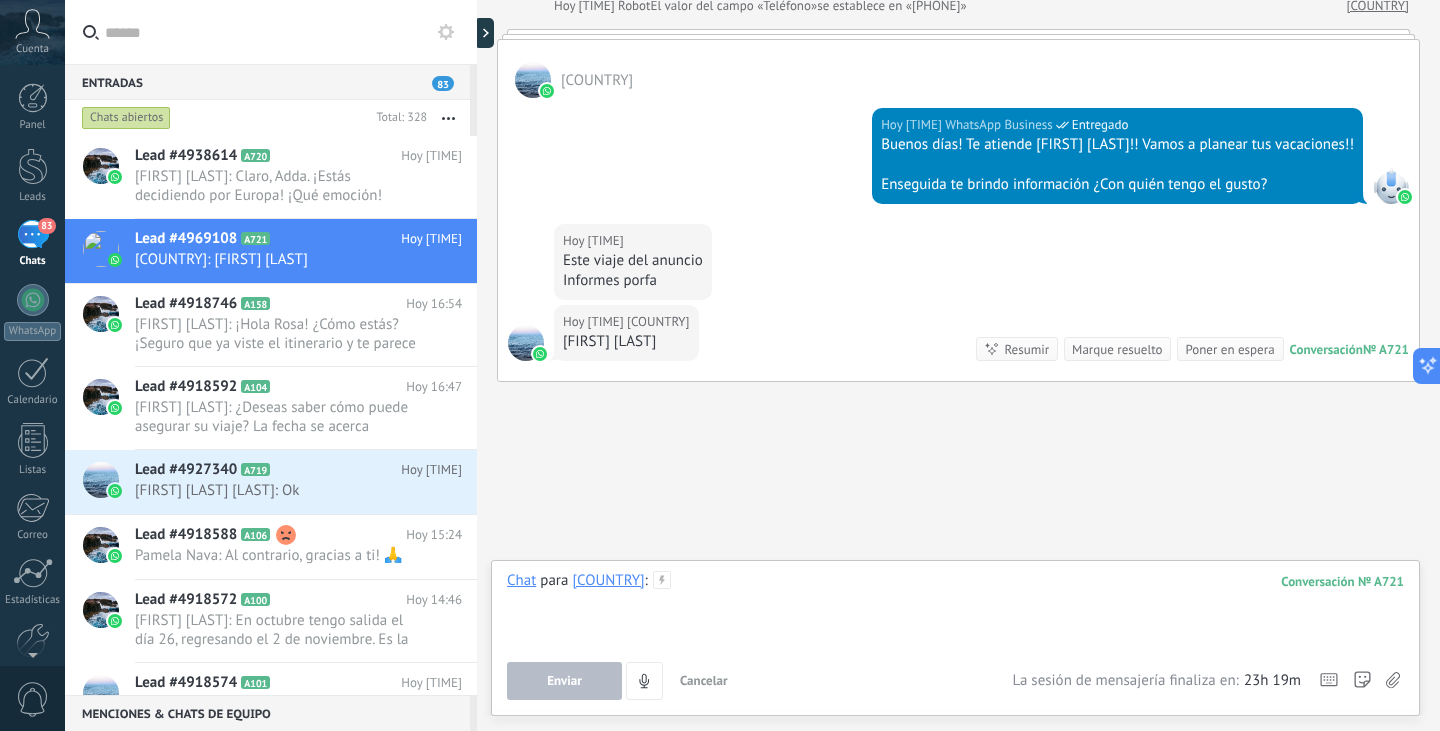 paste 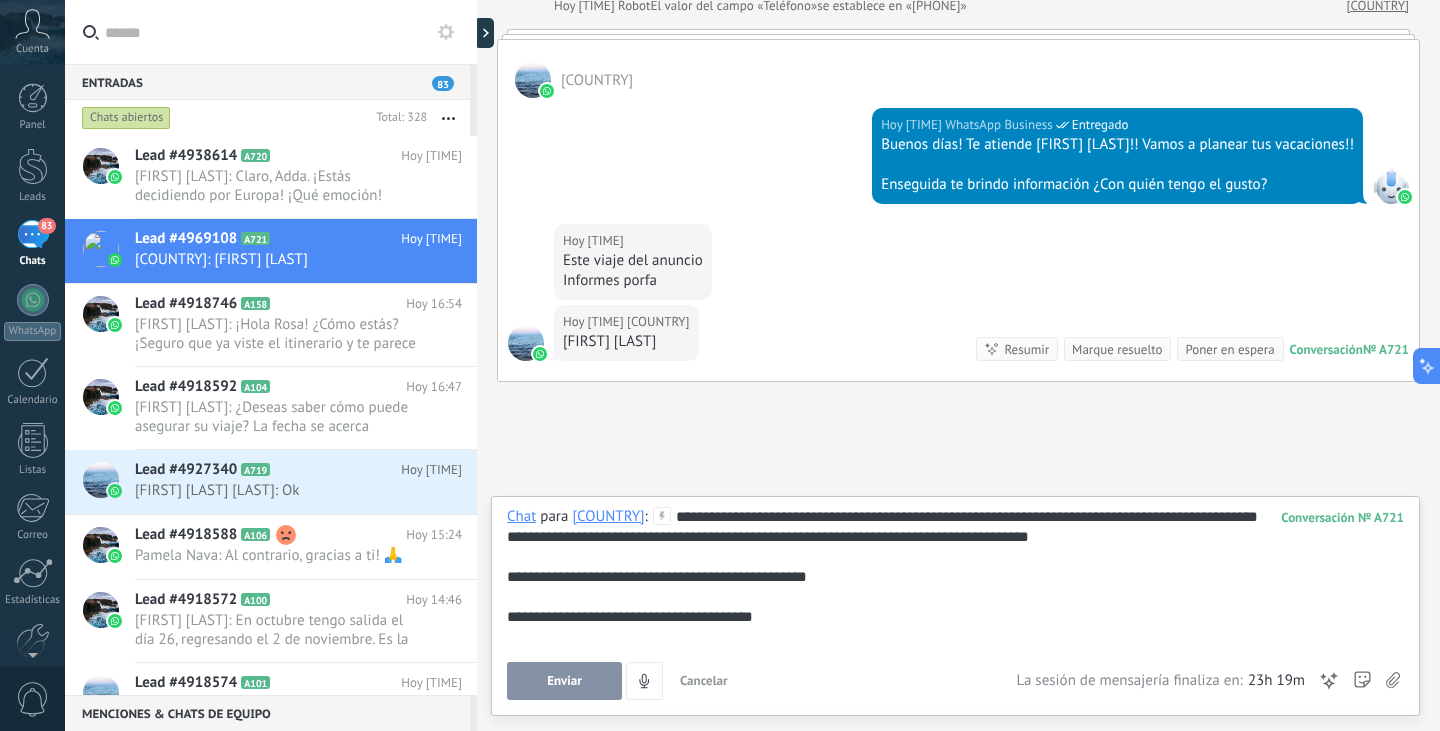 click on "Enviar" at bounding box center [564, 681] 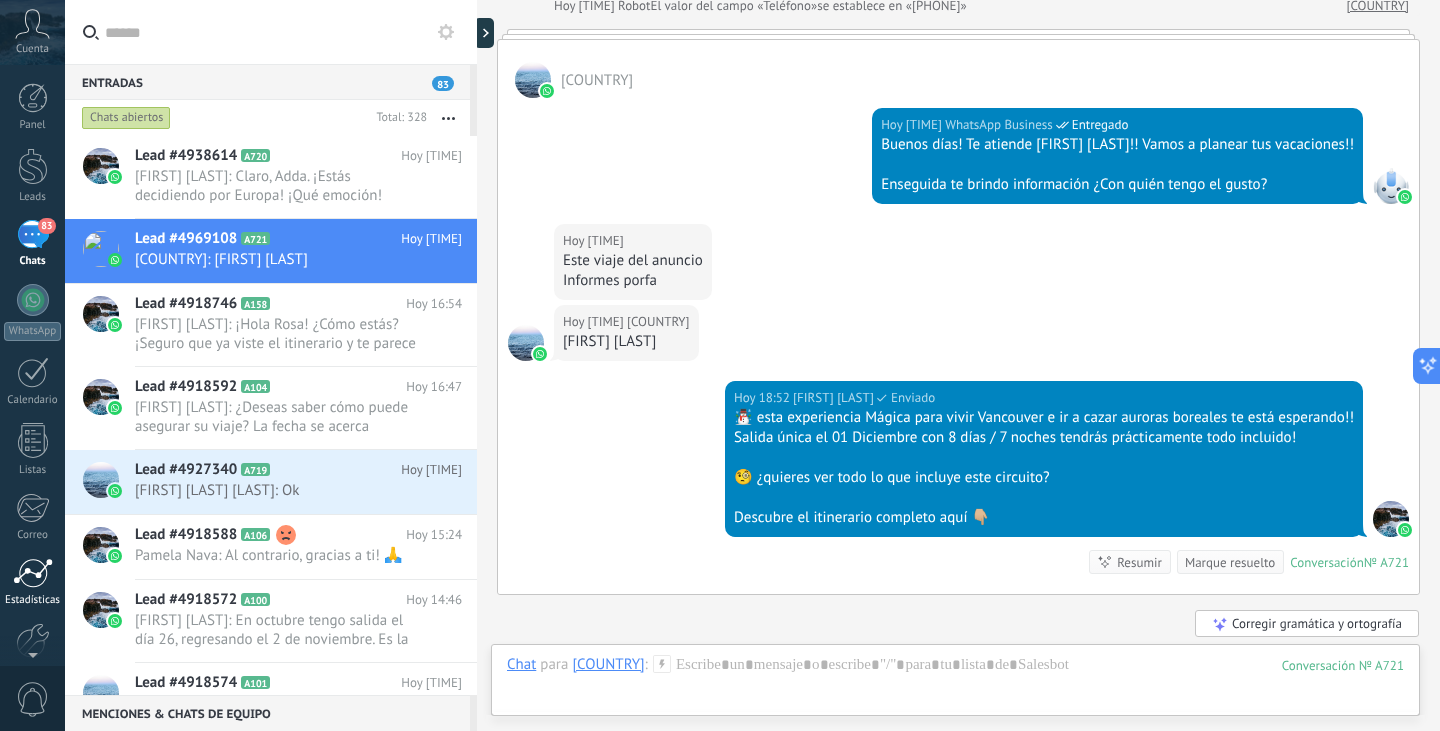 scroll, scrollTop: 469, scrollLeft: 0, axis: vertical 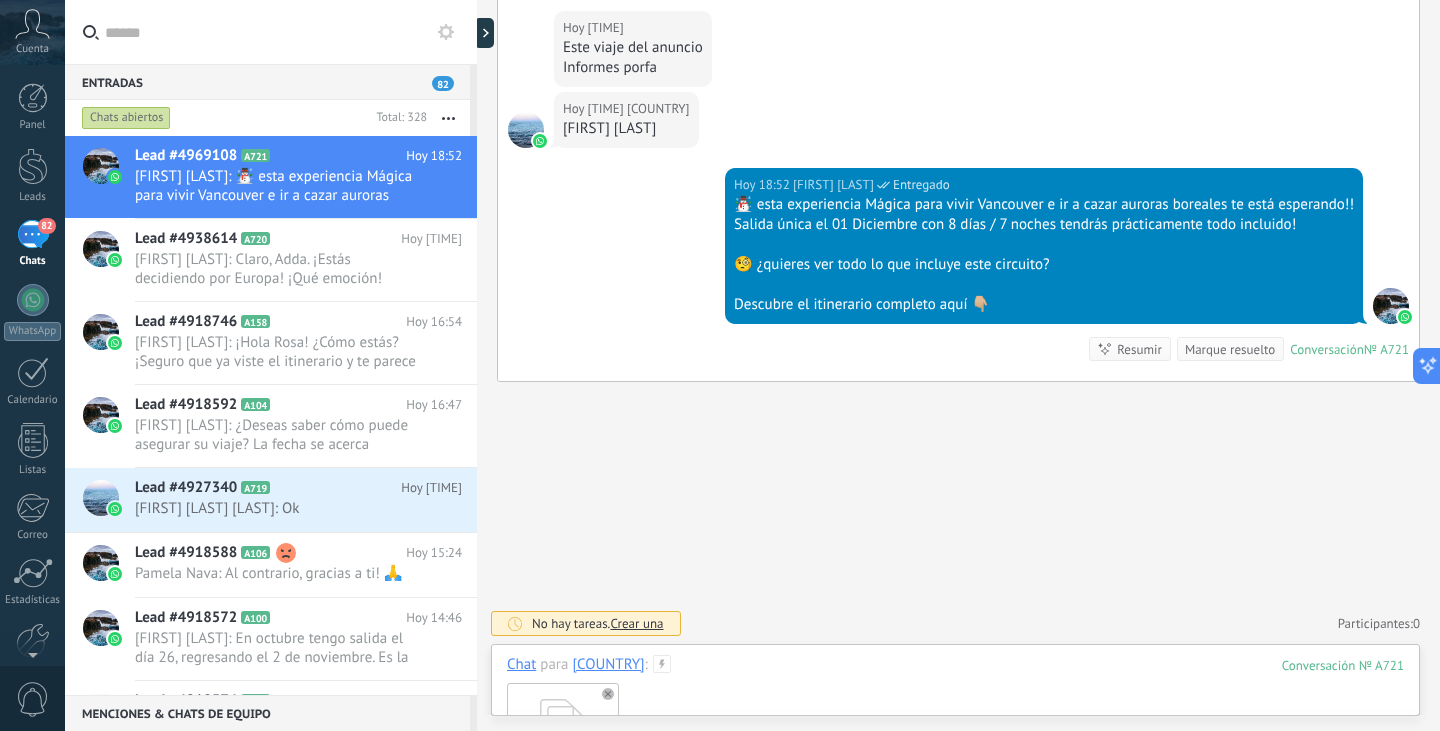 click on "Navidad en Vancouver.pdf" at bounding box center (955, 738) 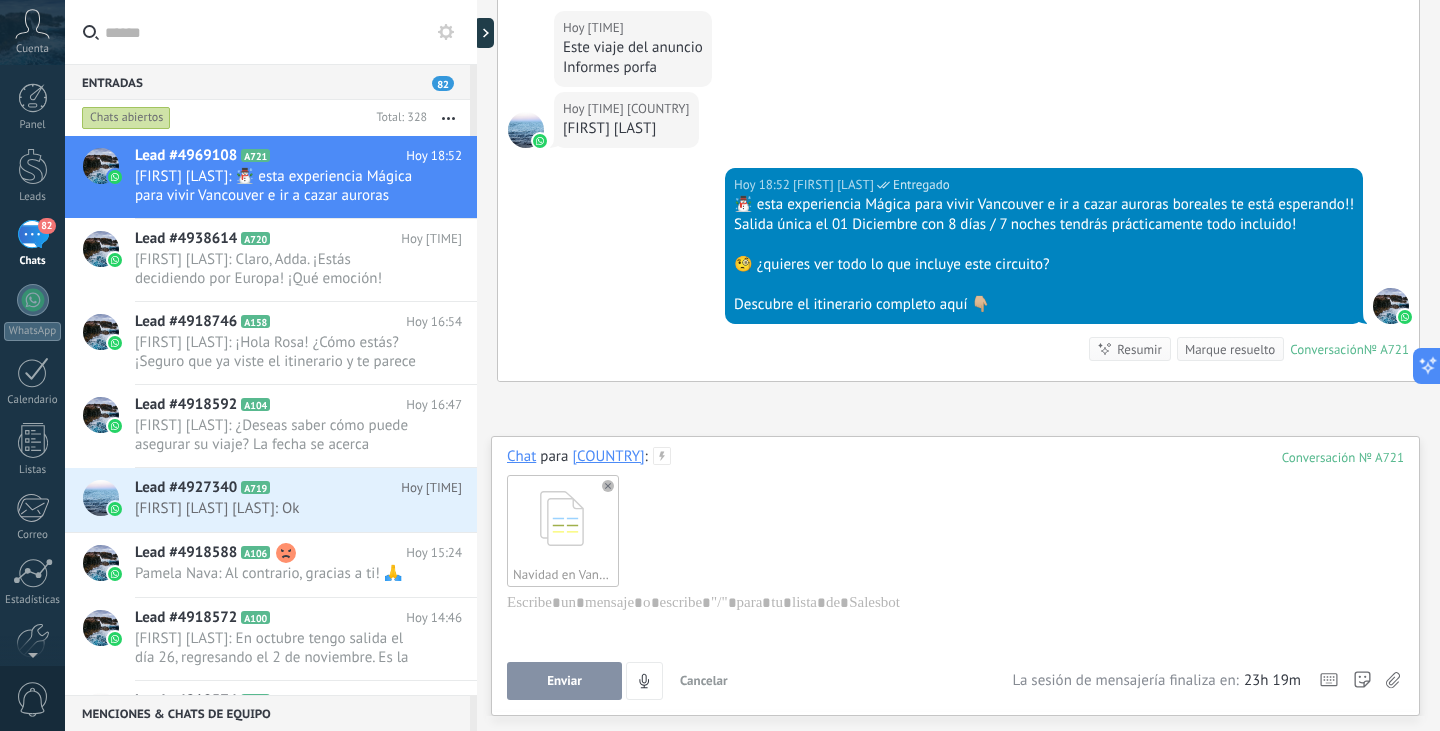 click on "Enviar" at bounding box center [564, 681] 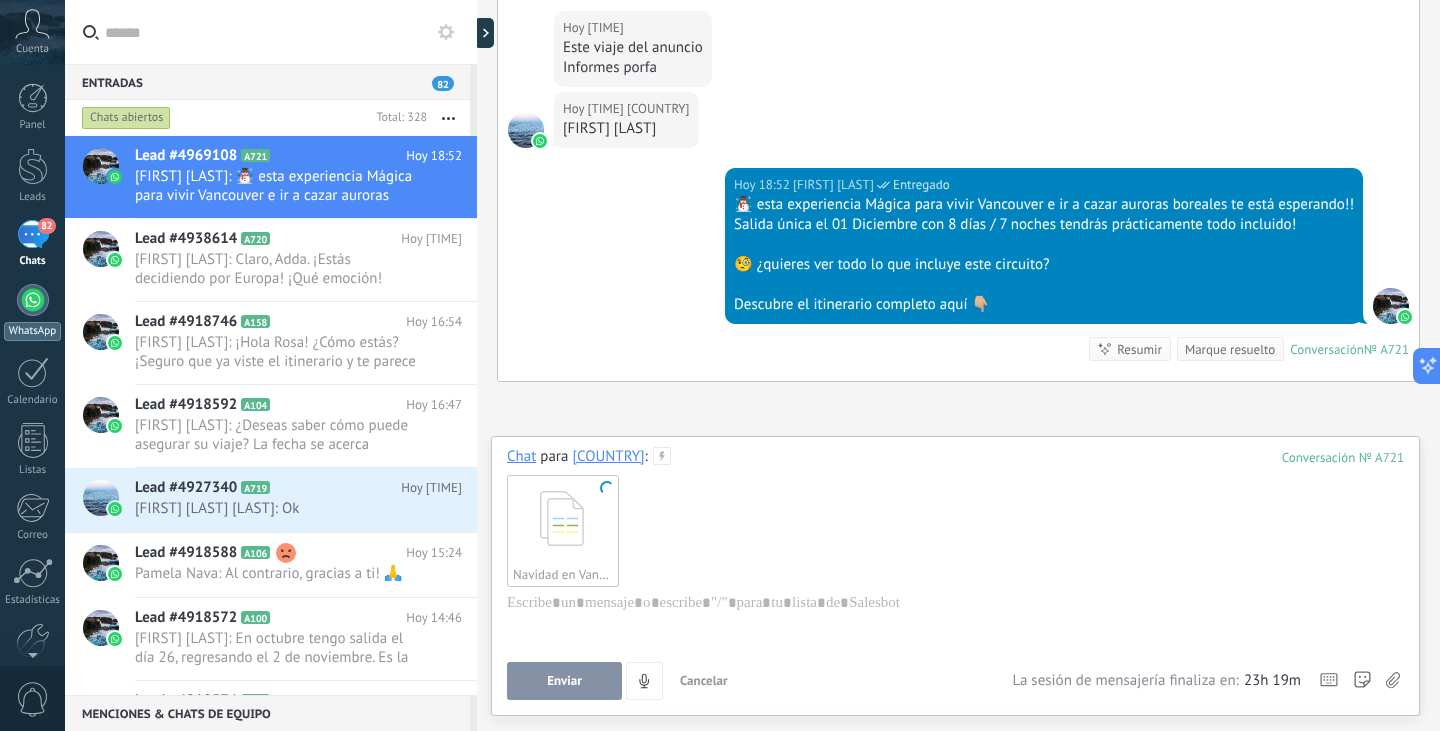 click at bounding box center [33, 300] 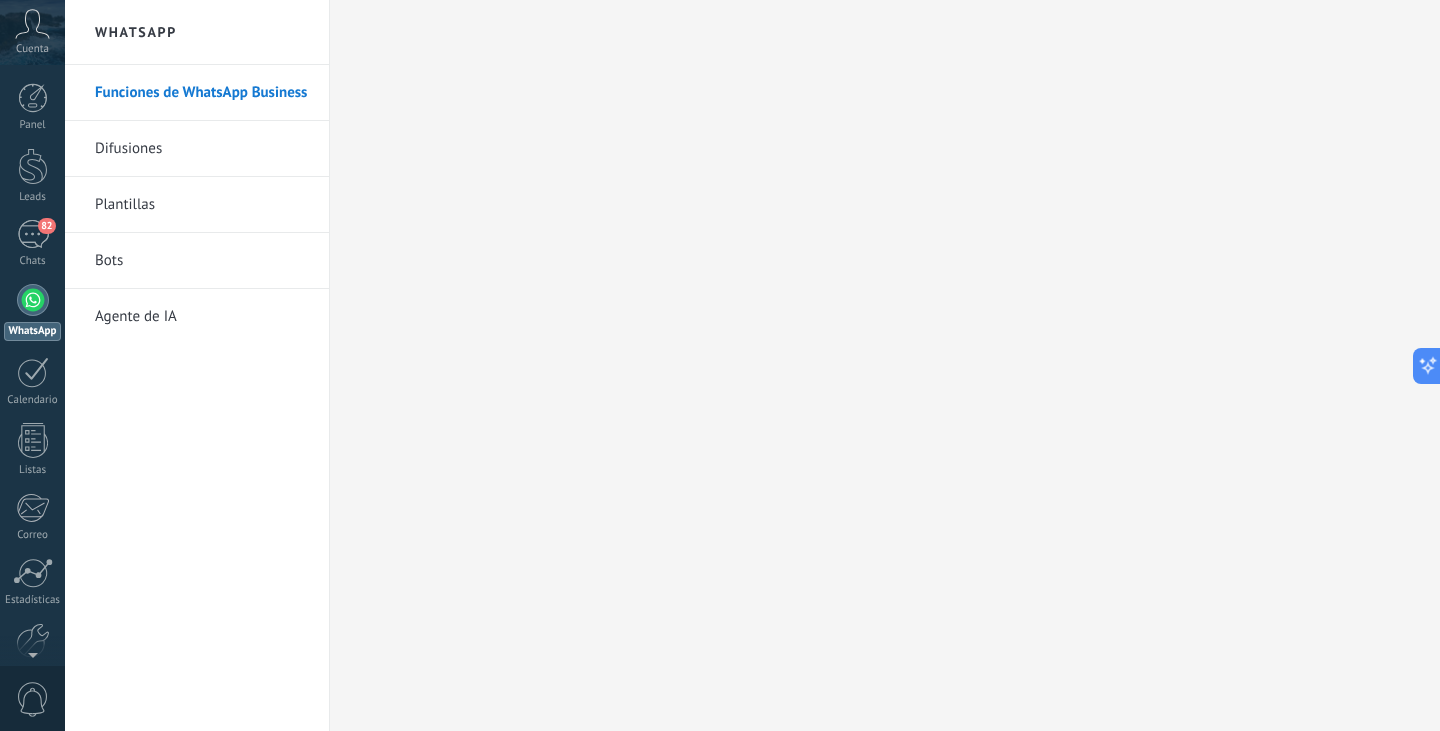 click on "Plantillas" at bounding box center [202, 205] 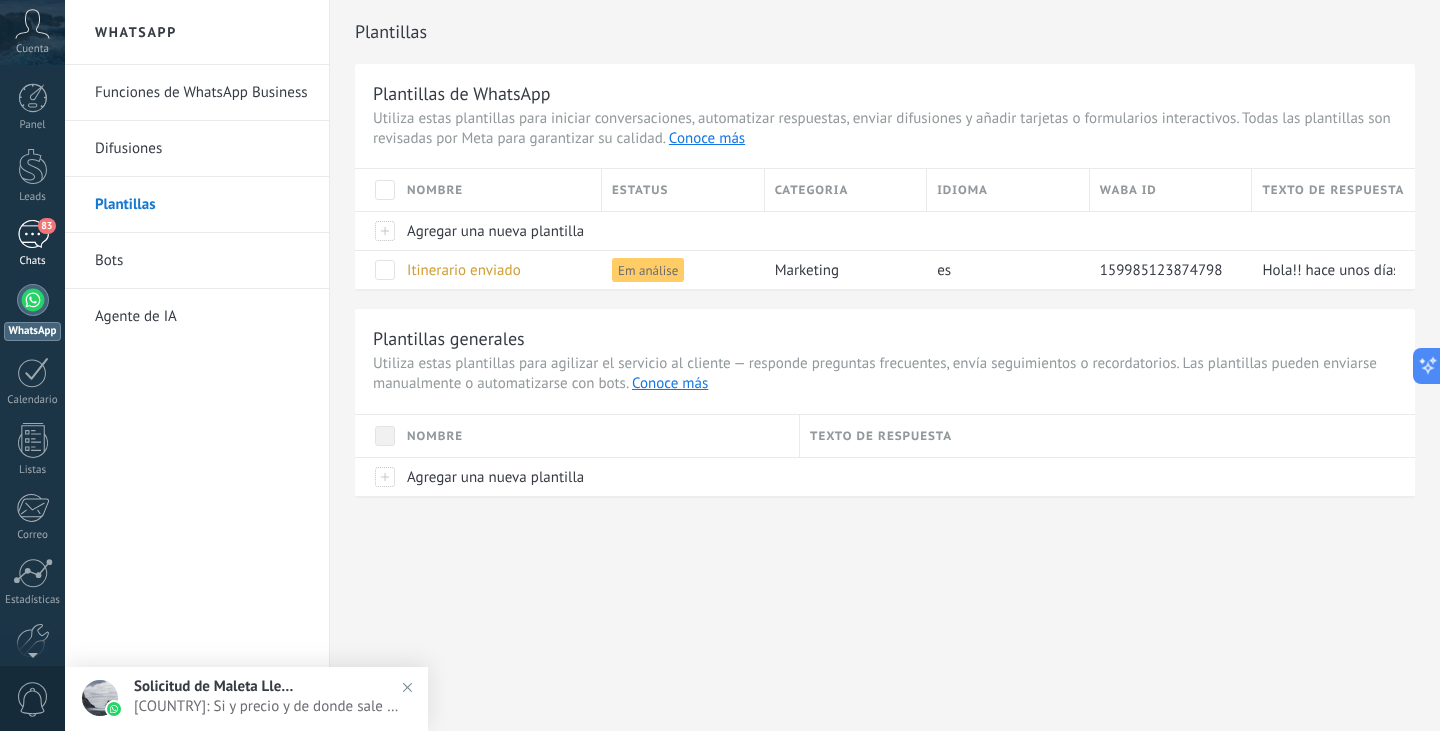 click on "83" at bounding box center [33, 234] 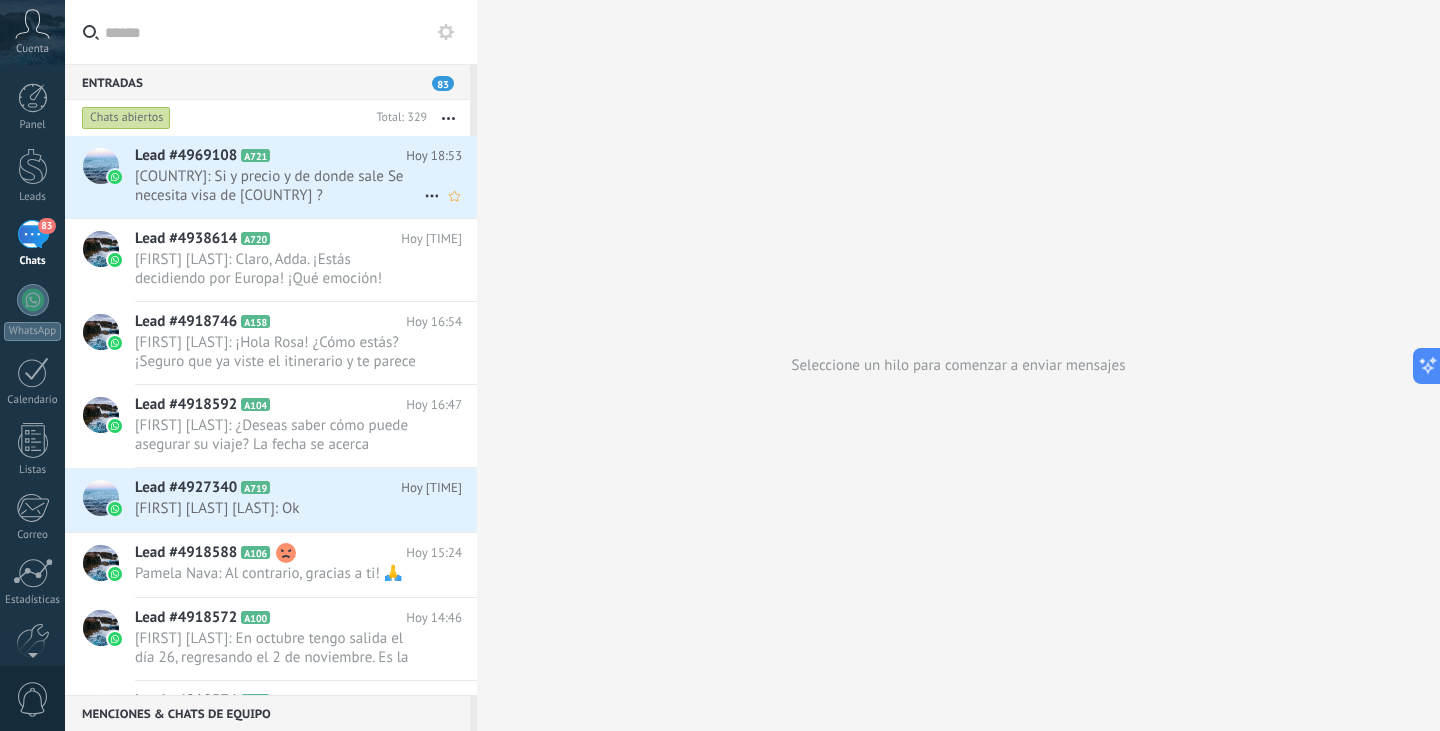 click on "[COUNTRY]: Si y precio y de donde sale
Se necesita visa de [COUNTRY] ?" at bounding box center (279, 186) 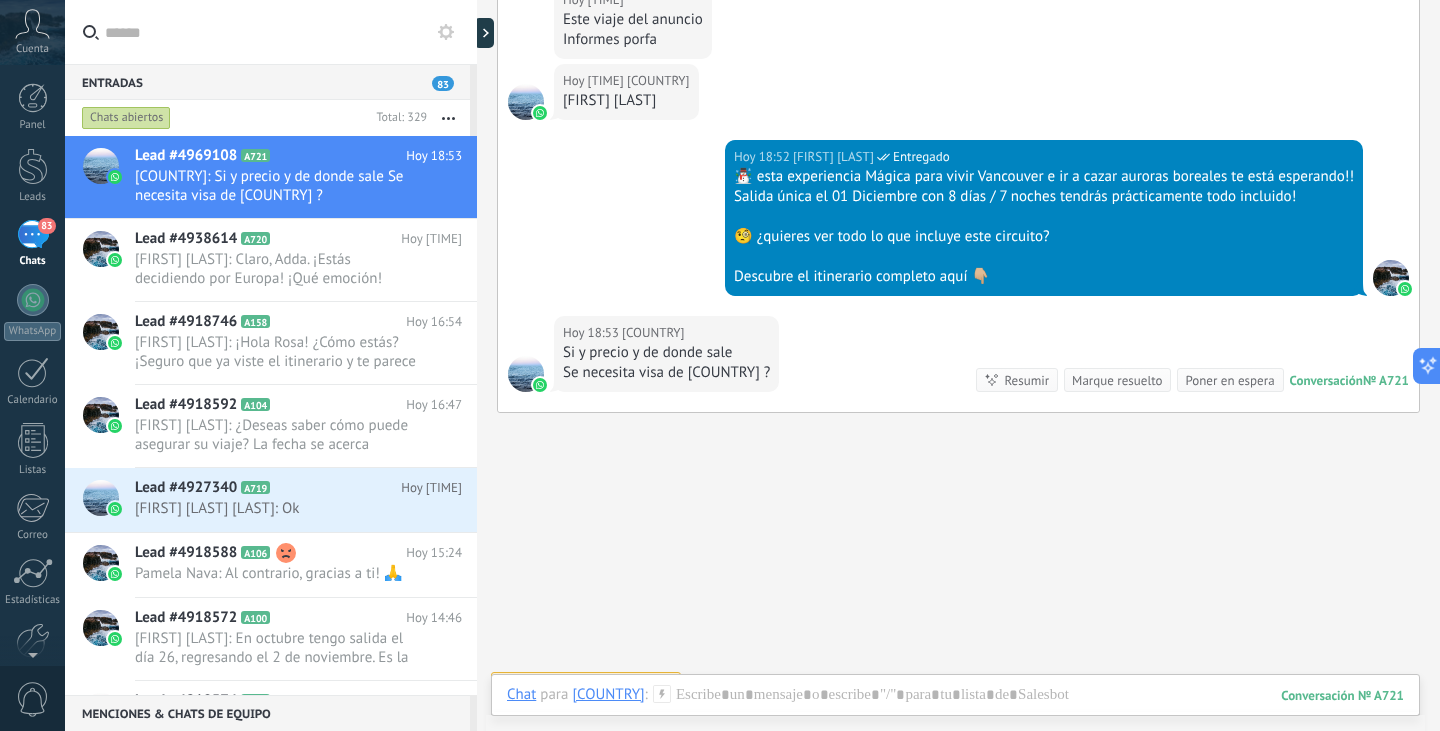 scroll, scrollTop: 528, scrollLeft: 0, axis: vertical 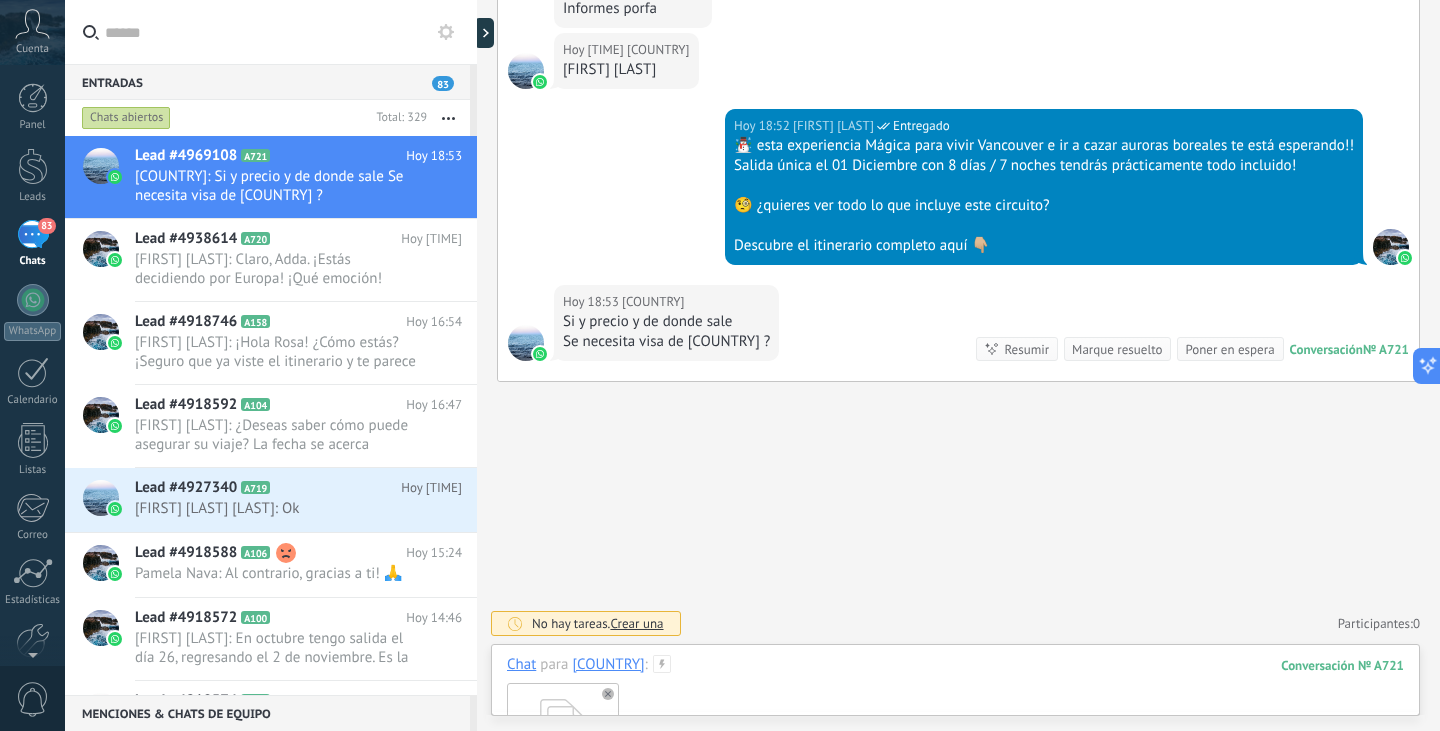 click on "Chat   para   [COUNTRY] : 721 Navidad en Vancouver.pdf" at bounding box center (955, 755) 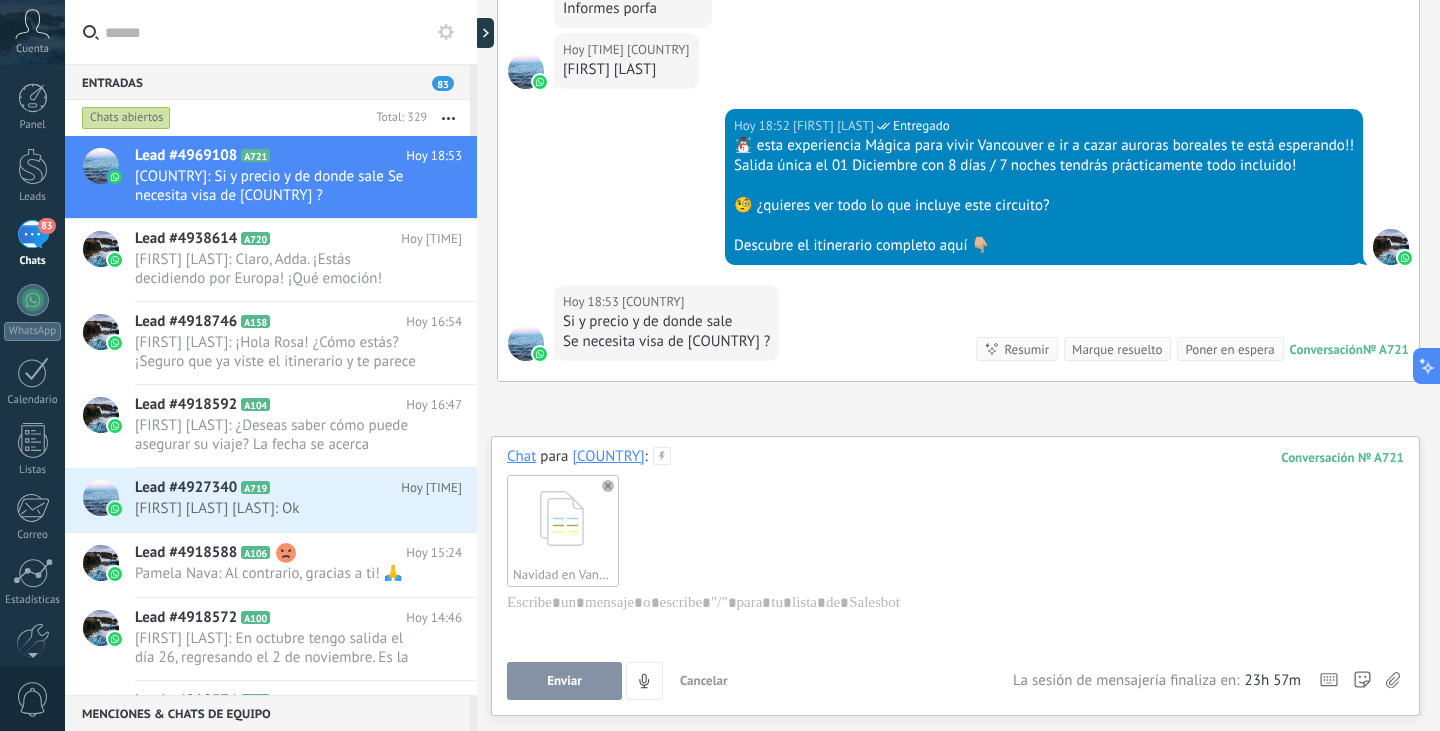 click on "Enviar" at bounding box center [564, 681] 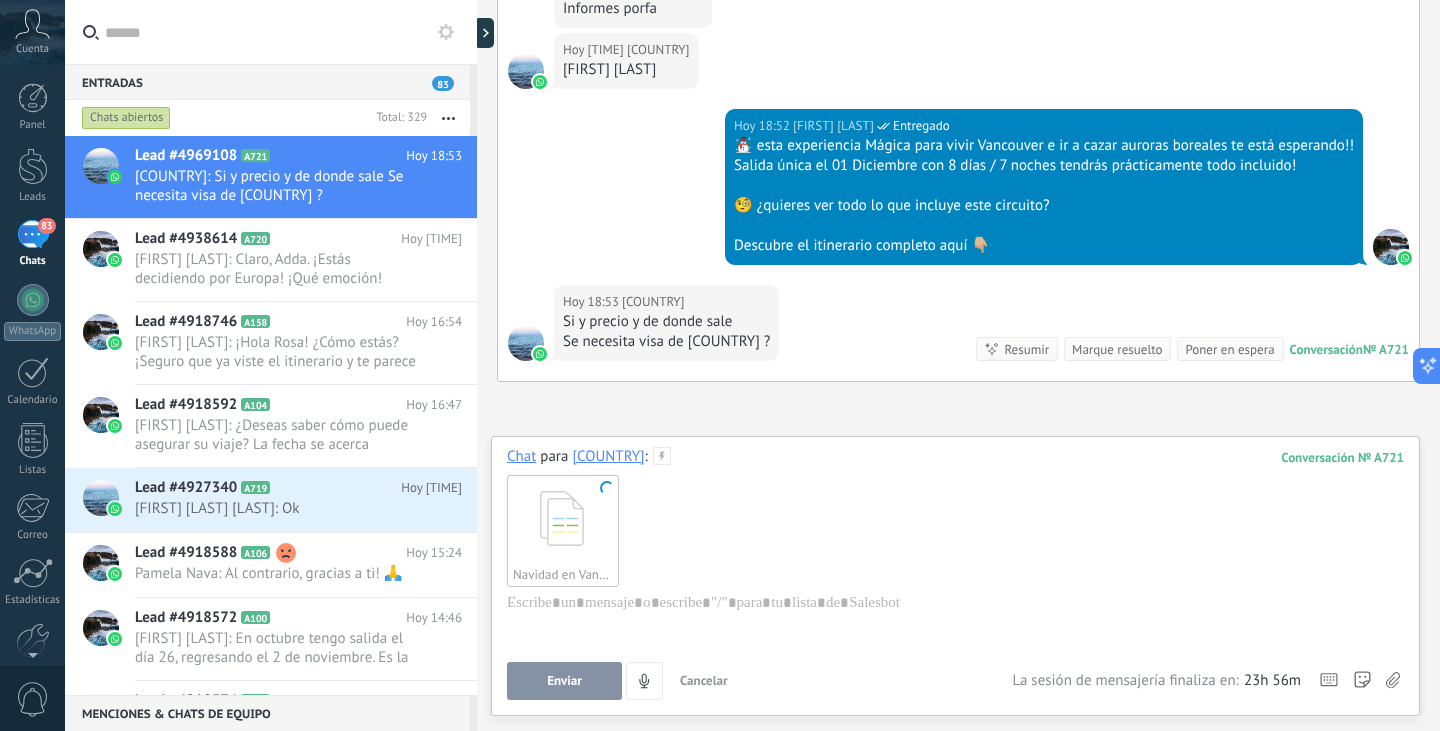 click on "Enviar" at bounding box center (564, 681) 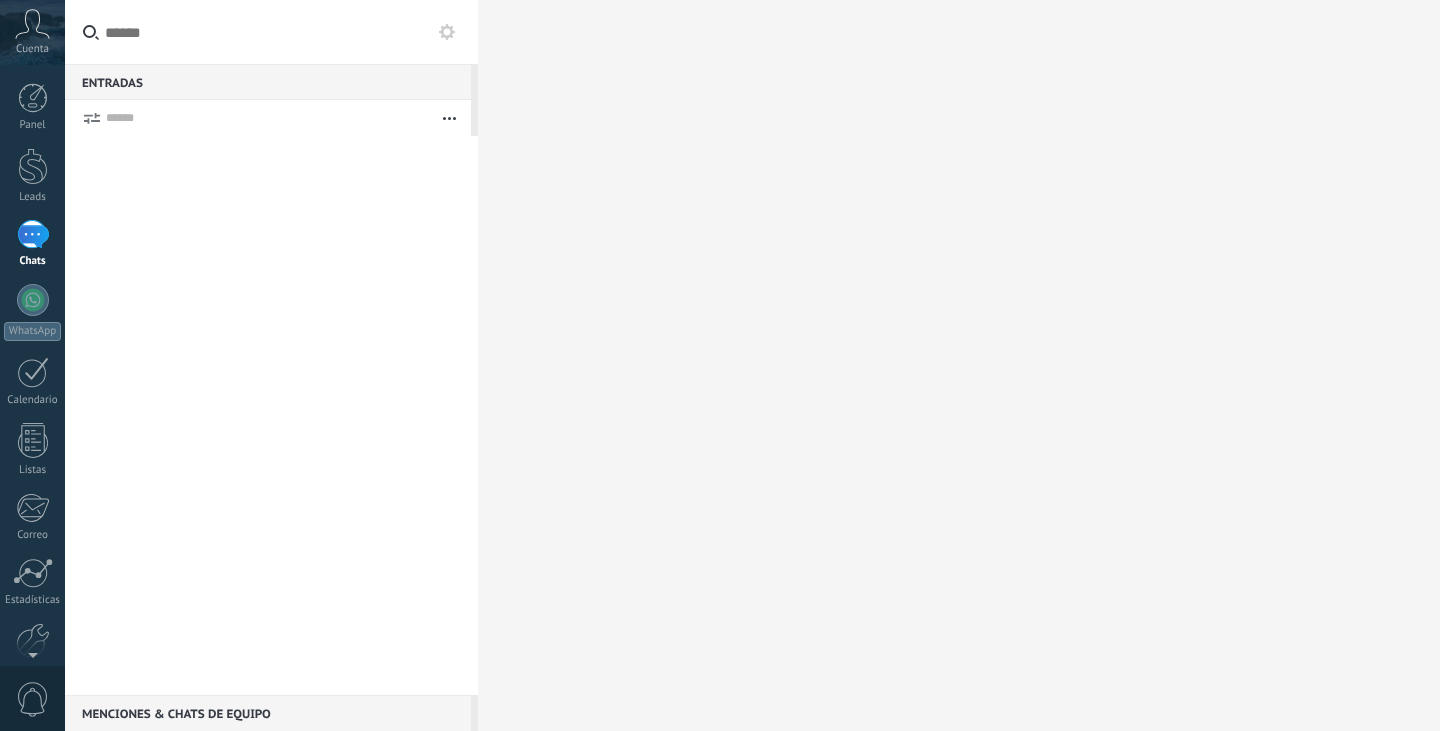 scroll, scrollTop: 0, scrollLeft: 0, axis: both 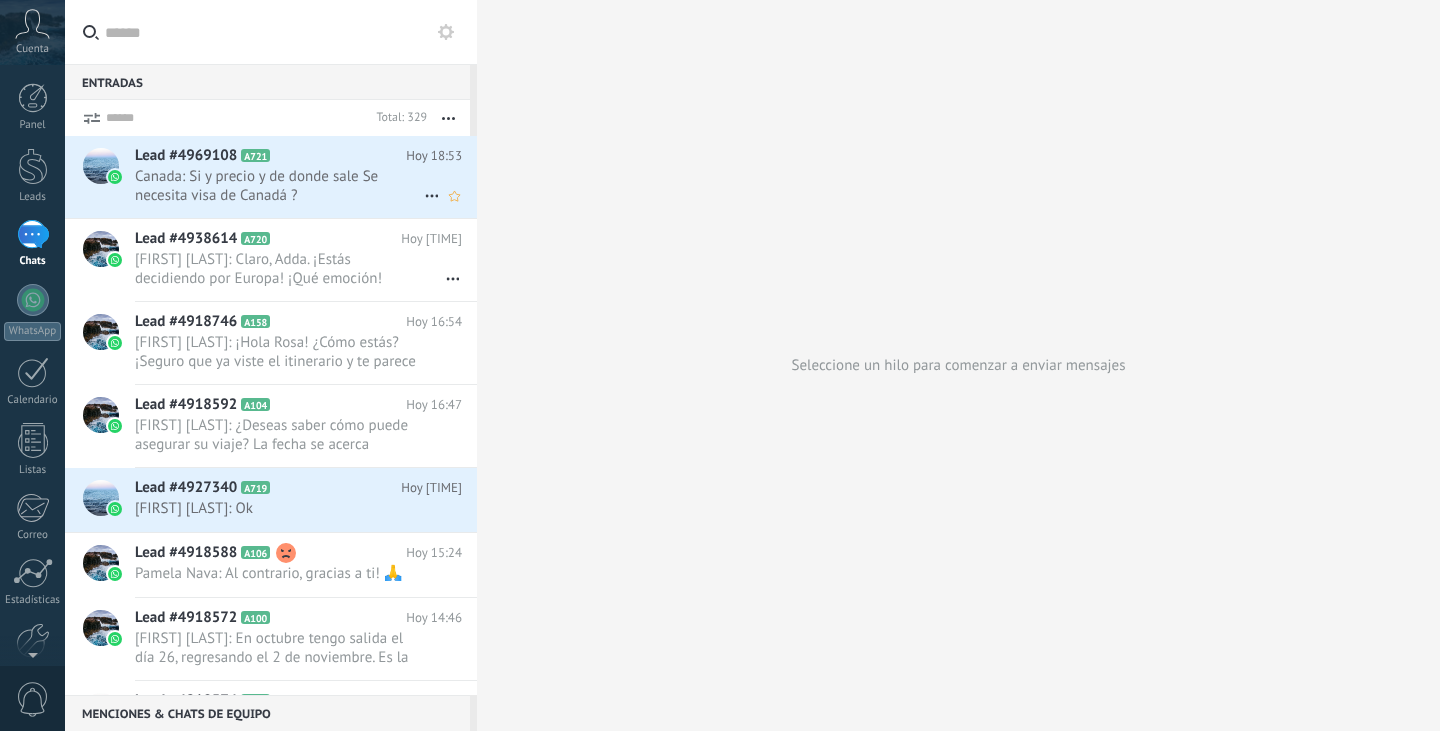 click on "[COUNTRY]: Si y precio y de donde sale
Se necesita visa de [COUNTRY] ?" at bounding box center [279, 186] 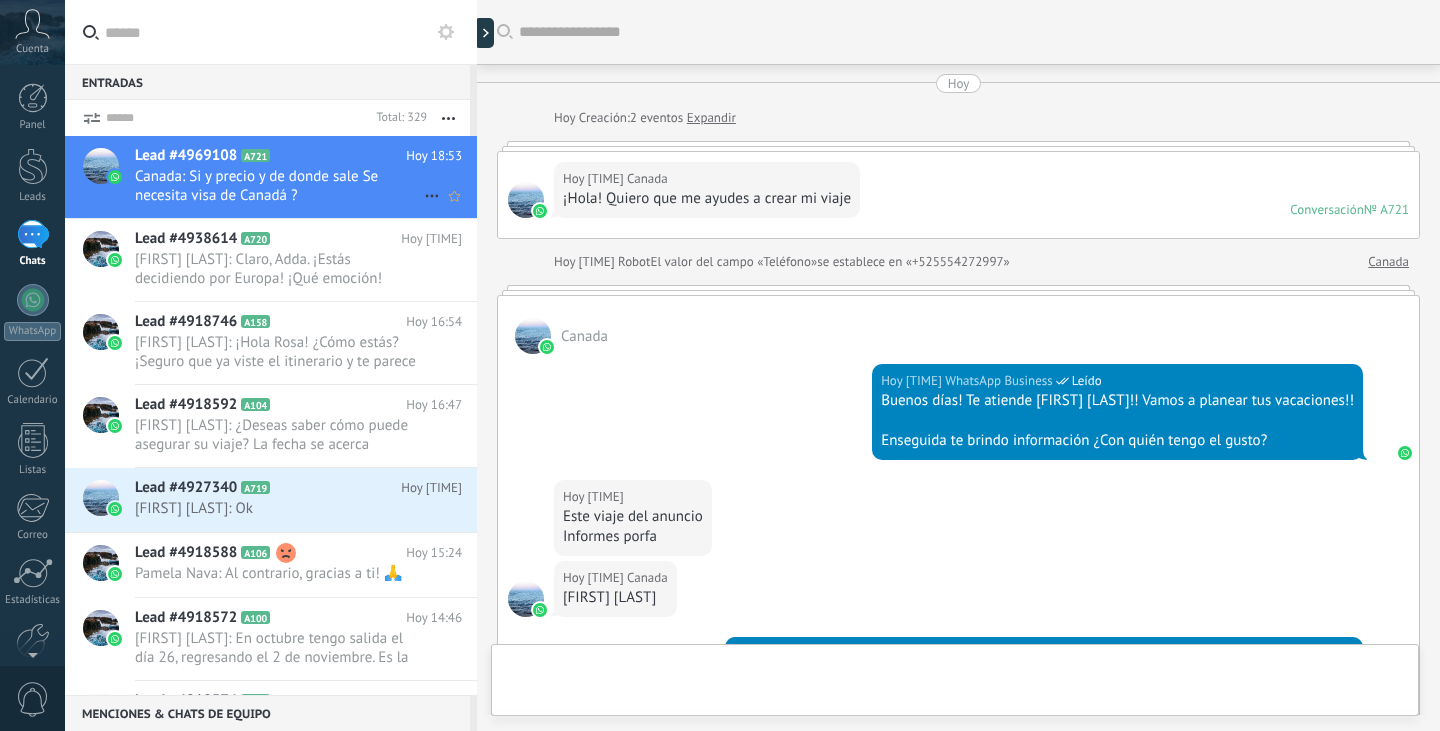 scroll, scrollTop: 528, scrollLeft: 0, axis: vertical 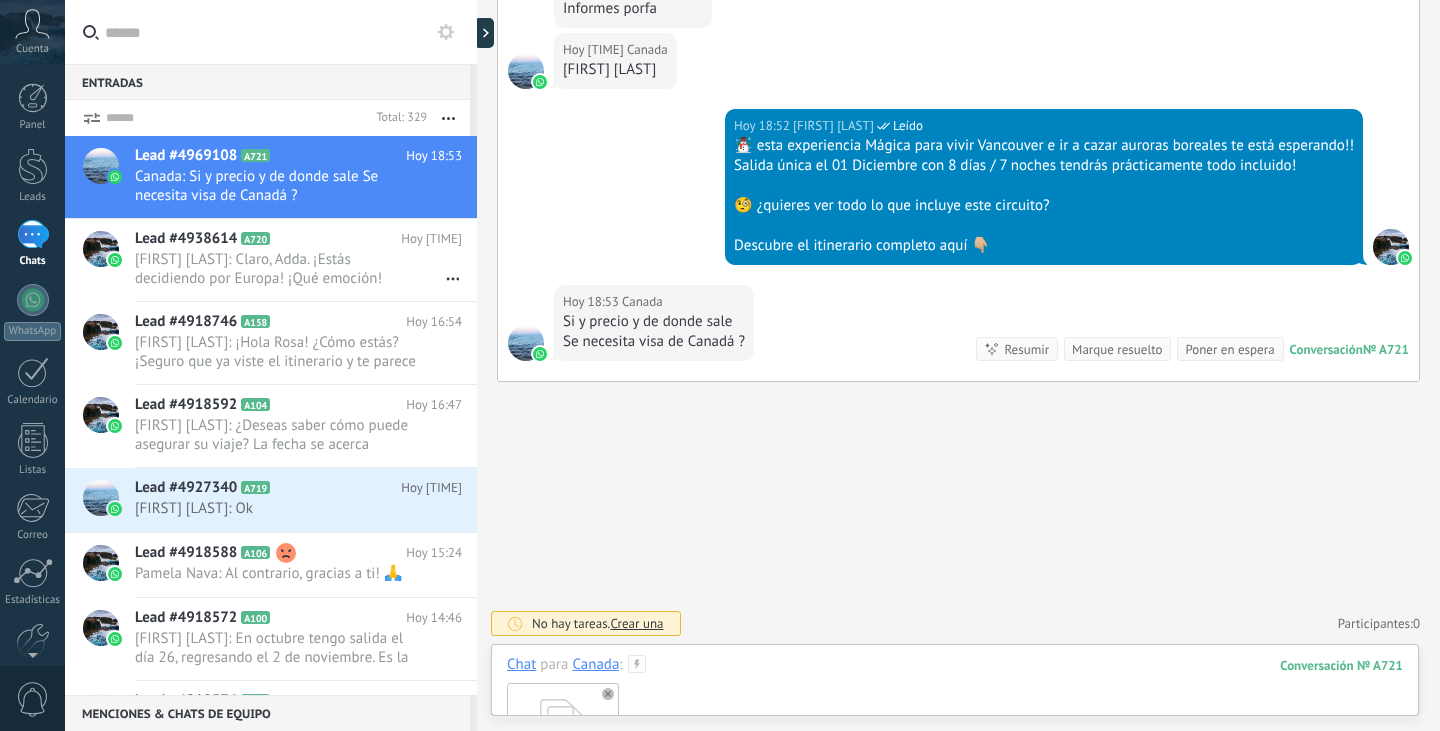 click on "Navidad en Vancouver.pdf" at bounding box center [955, 738] 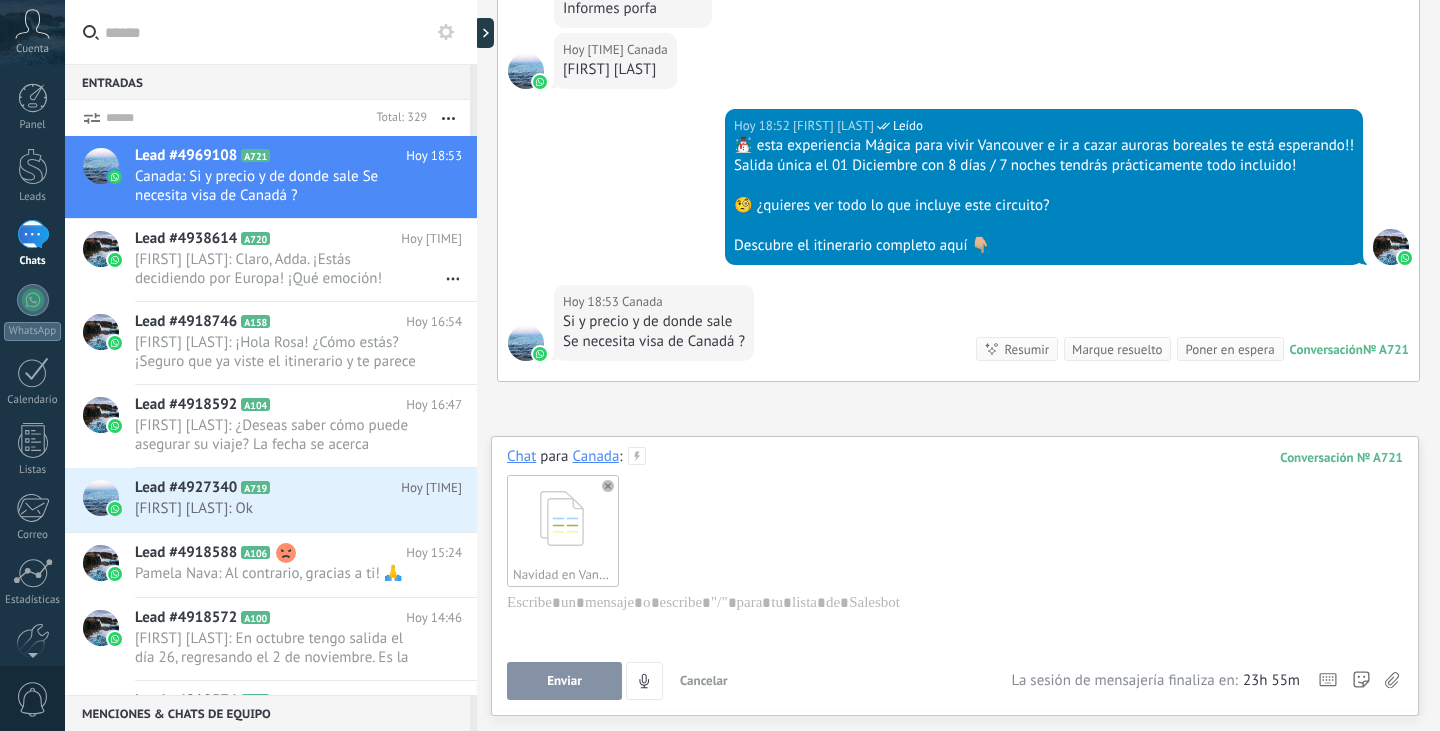 click on "Enviar" at bounding box center (564, 681) 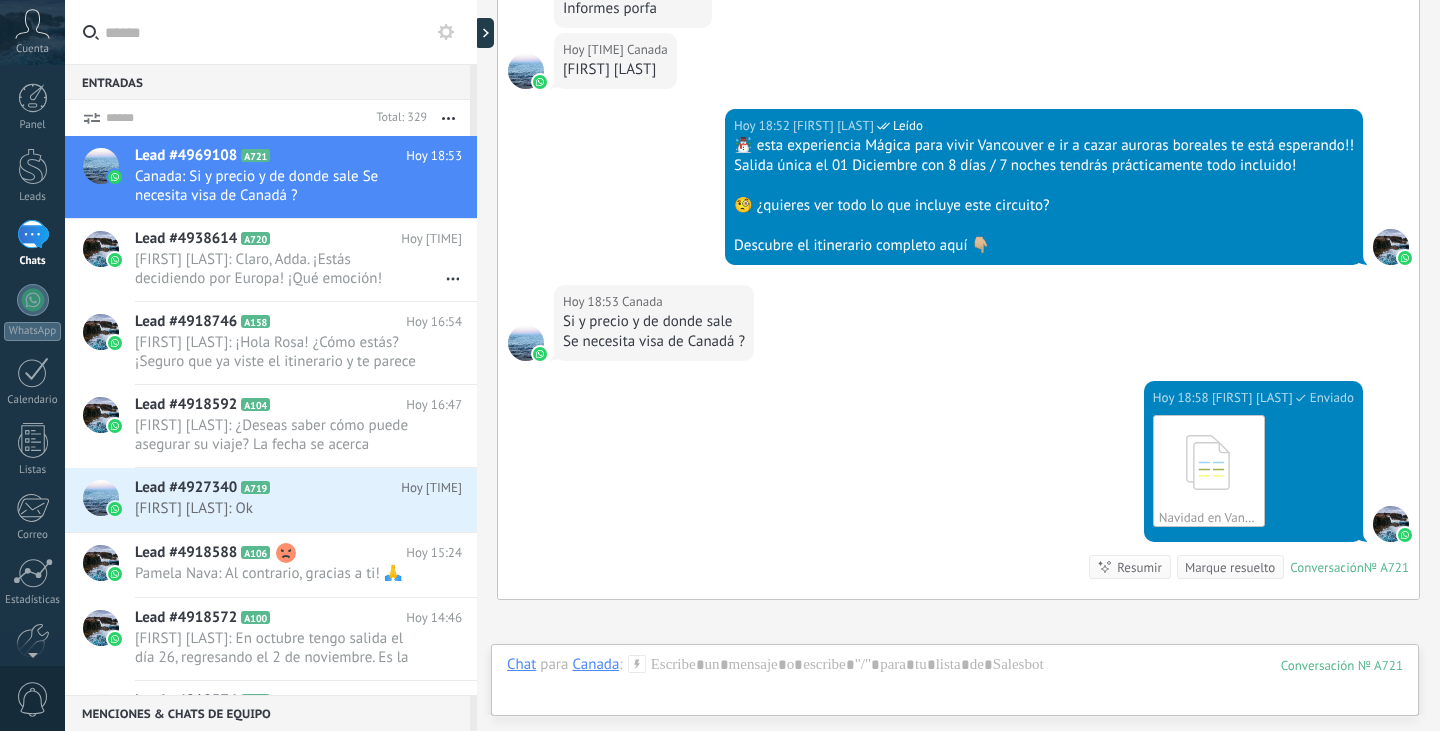 scroll, scrollTop: 746, scrollLeft: 0, axis: vertical 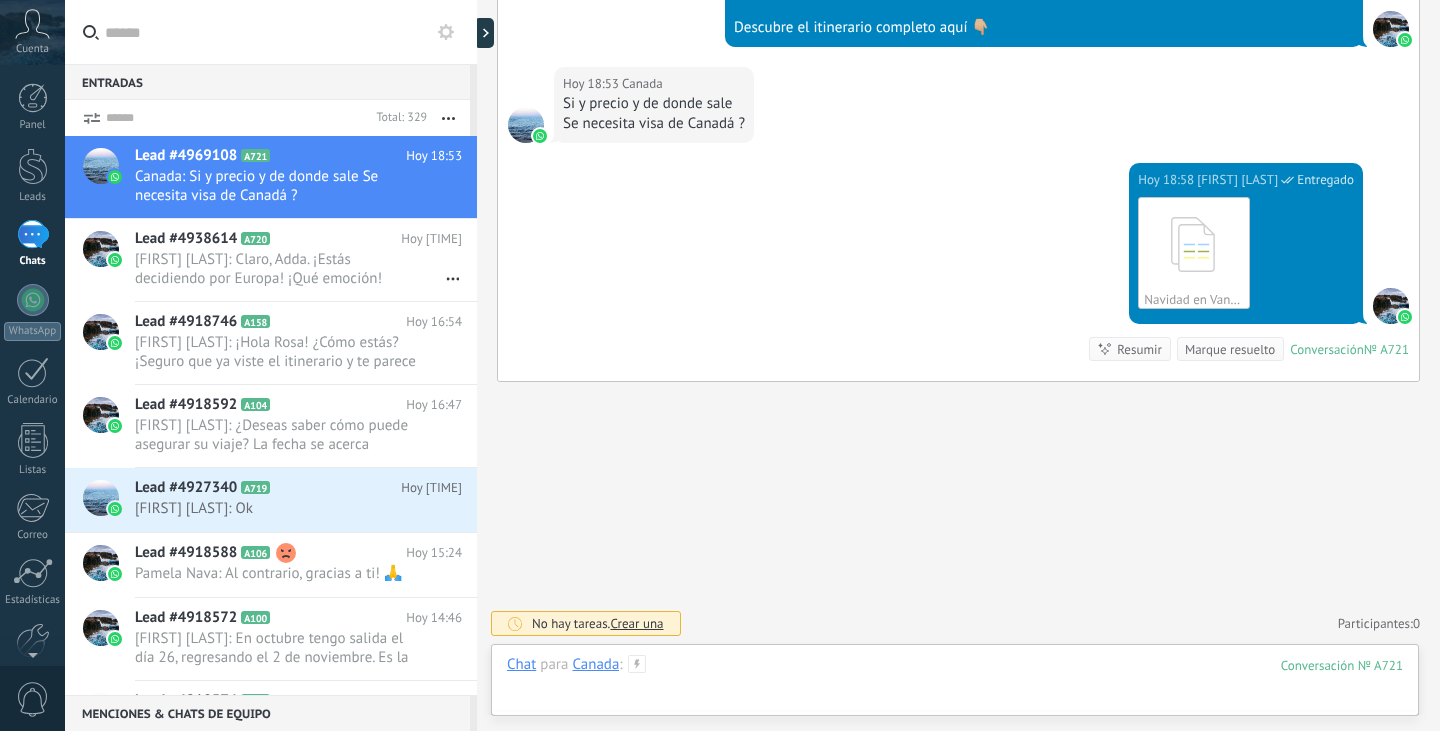 click at bounding box center [955, 685] 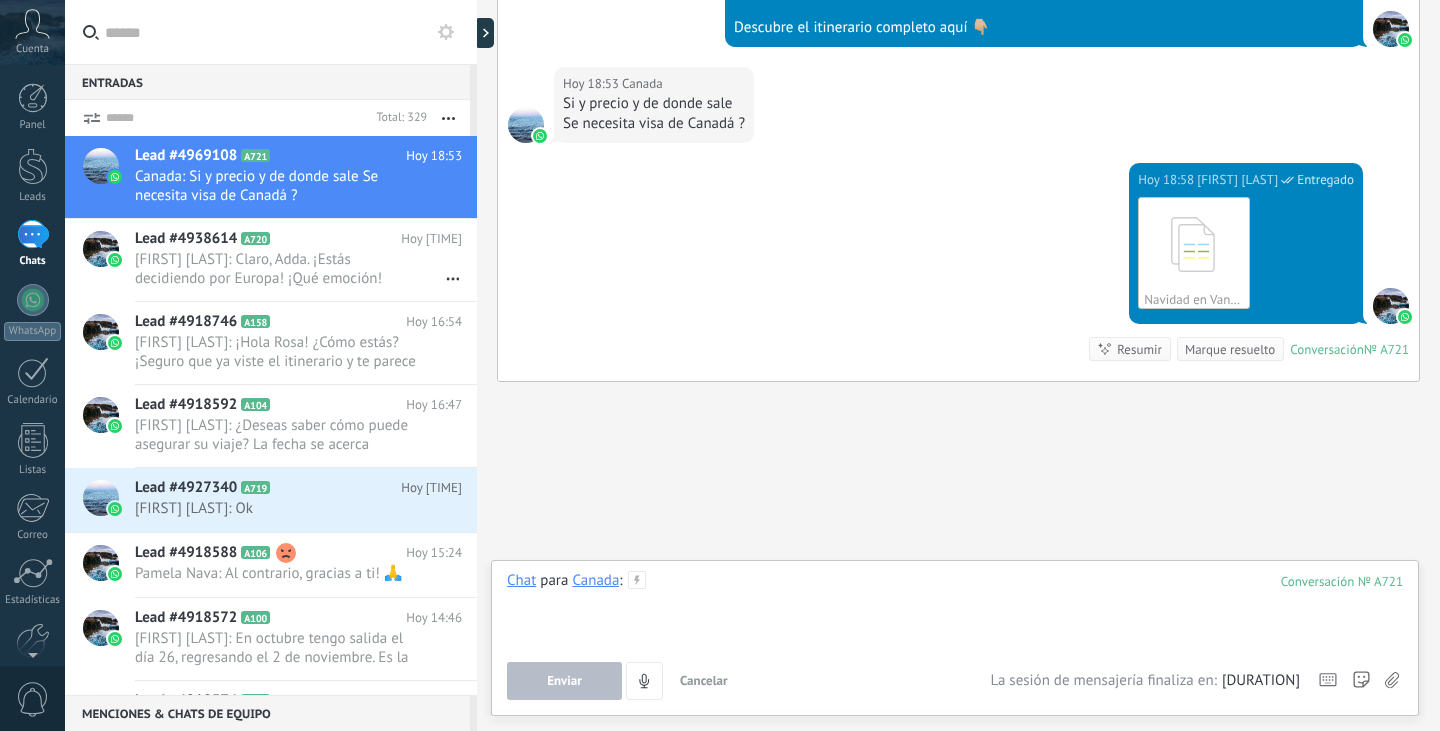 type 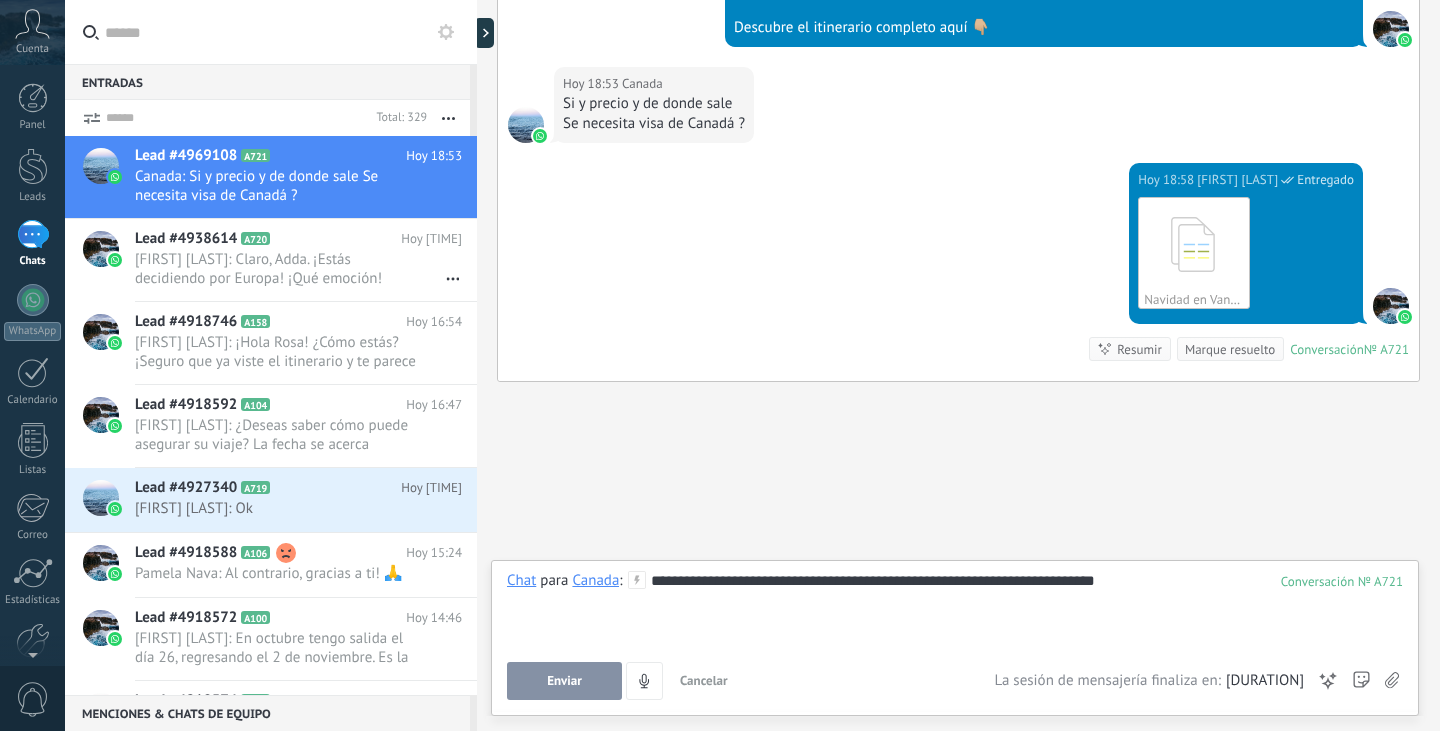 click on "Enviar" at bounding box center [564, 681] 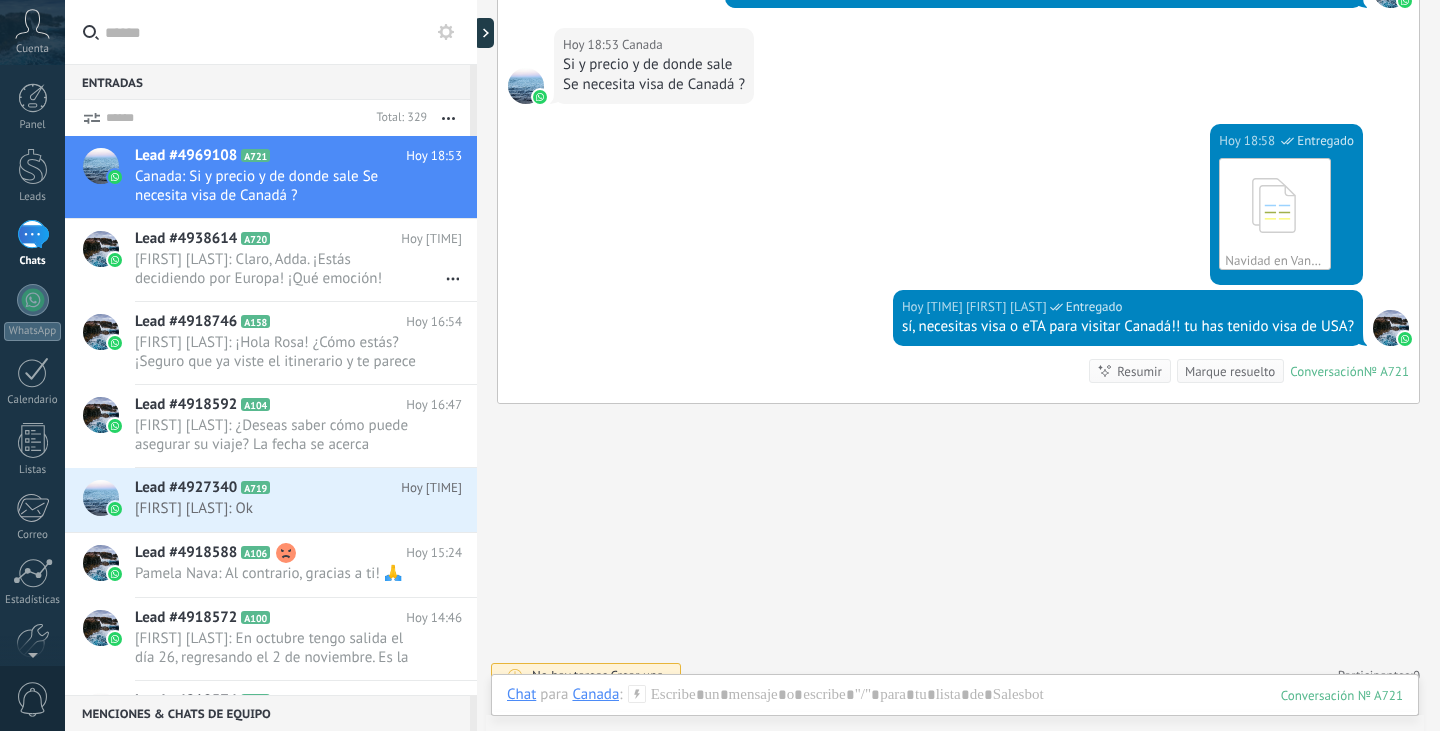 scroll, scrollTop: 807, scrollLeft: 0, axis: vertical 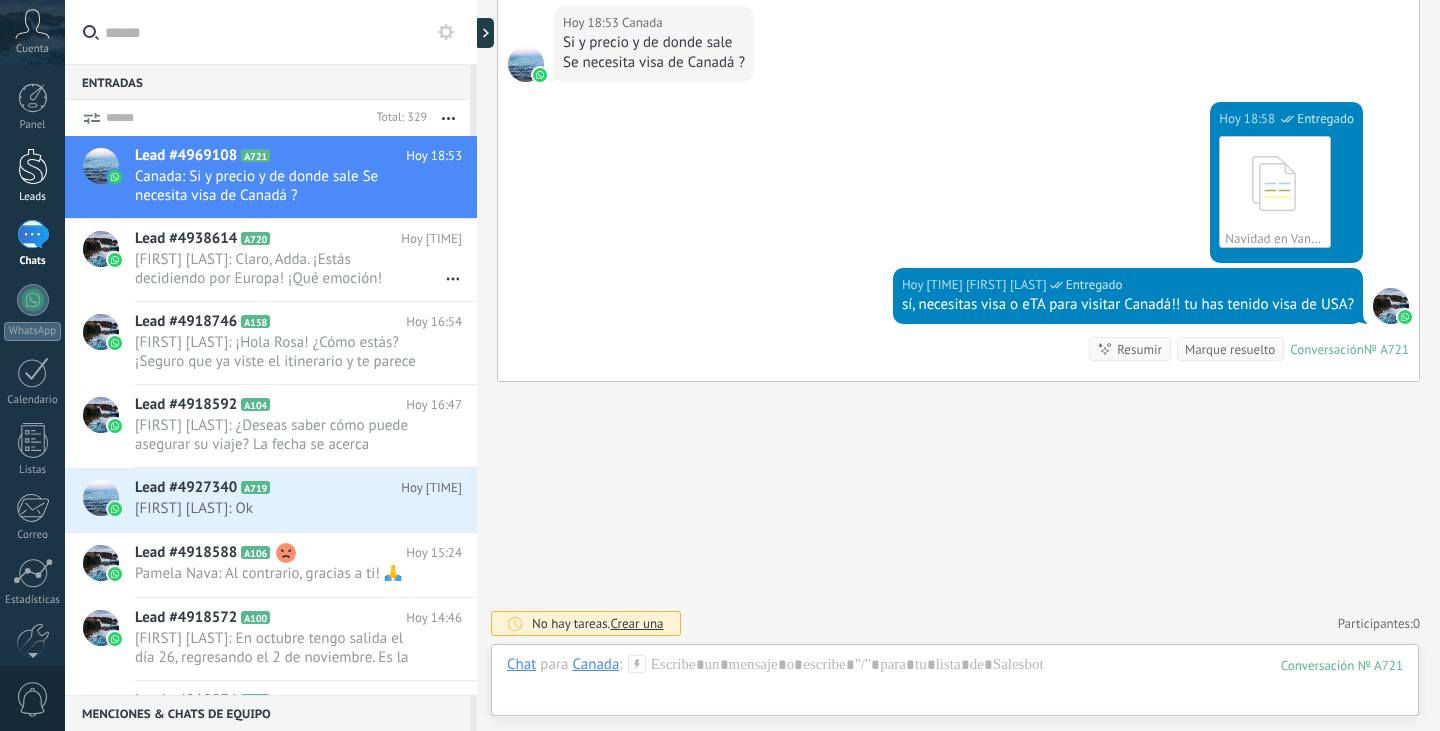 click on "Leads" at bounding box center [32, 176] 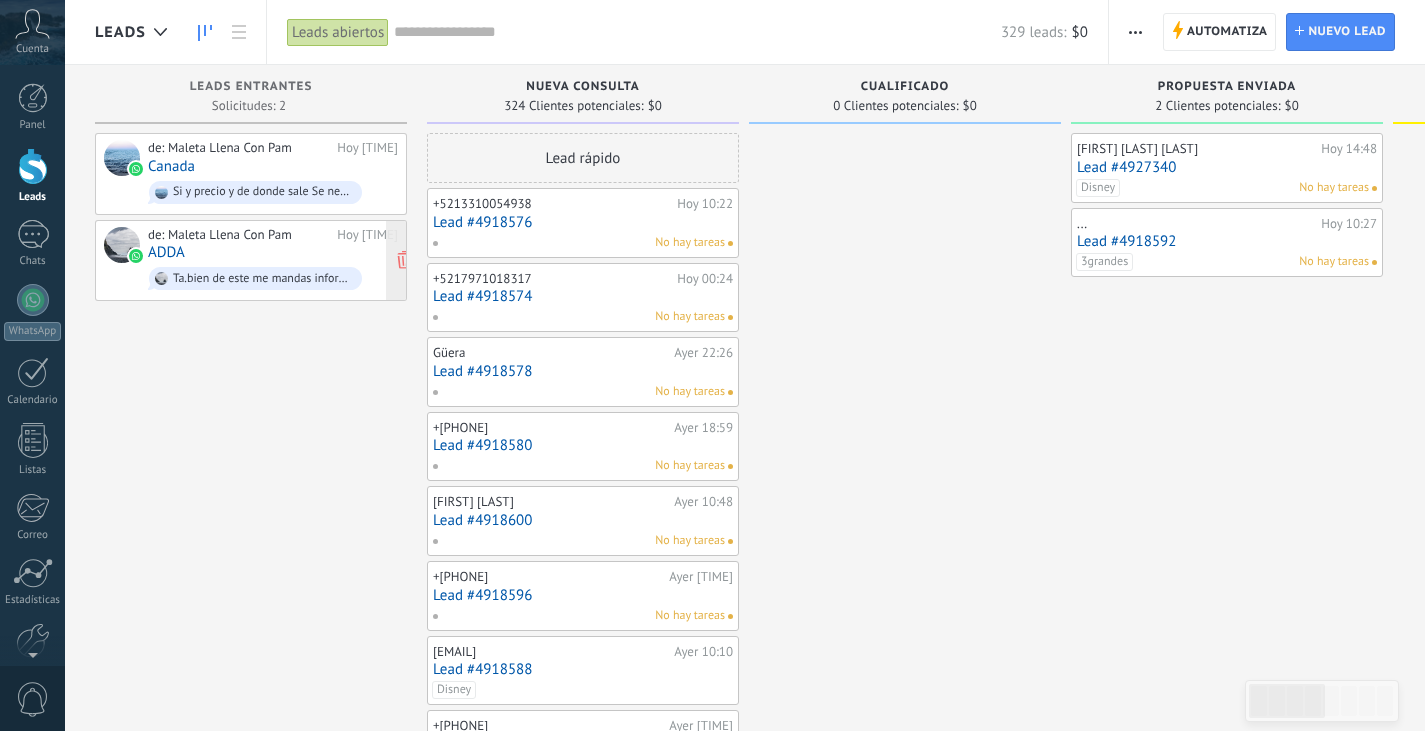 click on "de: Maleta Llena Con Pam Hoy 16:30 ADDA Ta.bien de este me mandas información formación.  Gracias" at bounding box center [273, 261] 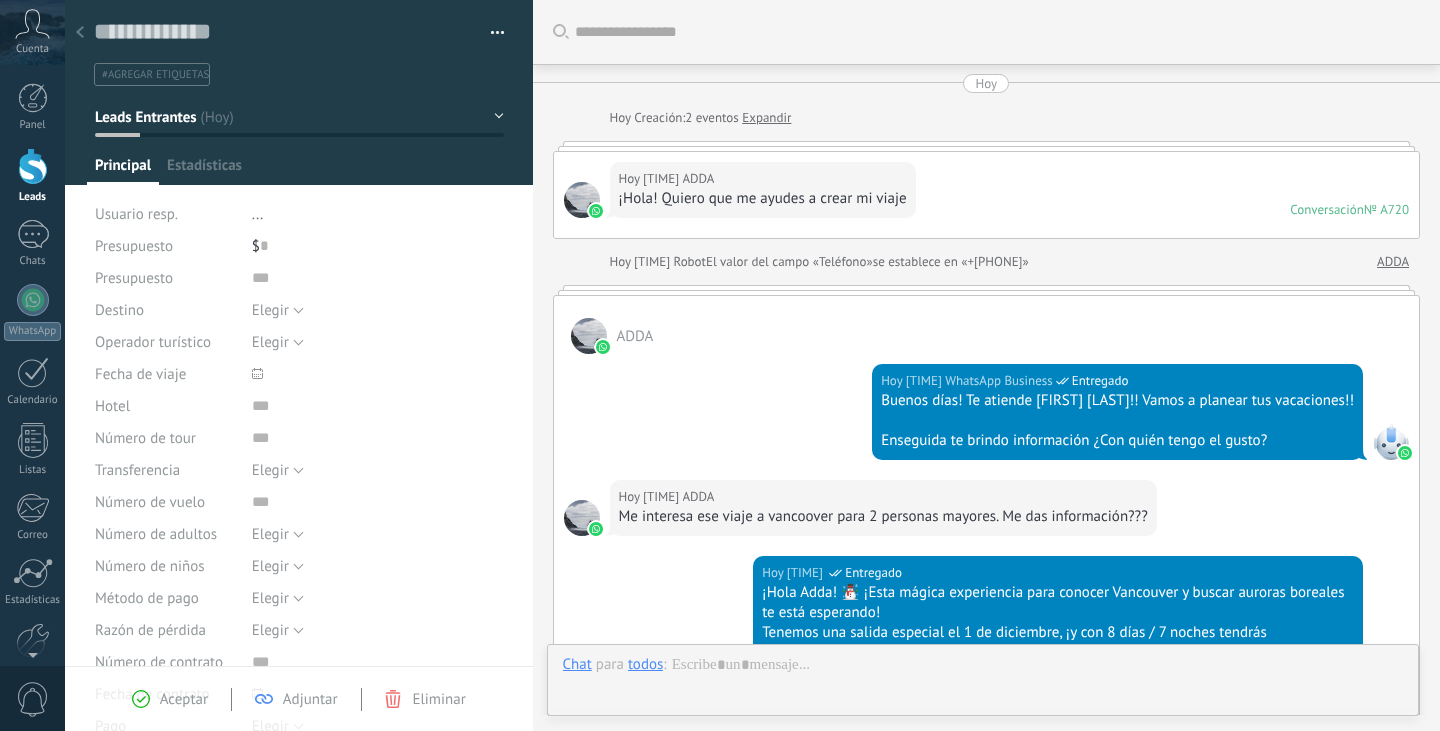 scroll, scrollTop: 30, scrollLeft: 0, axis: vertical 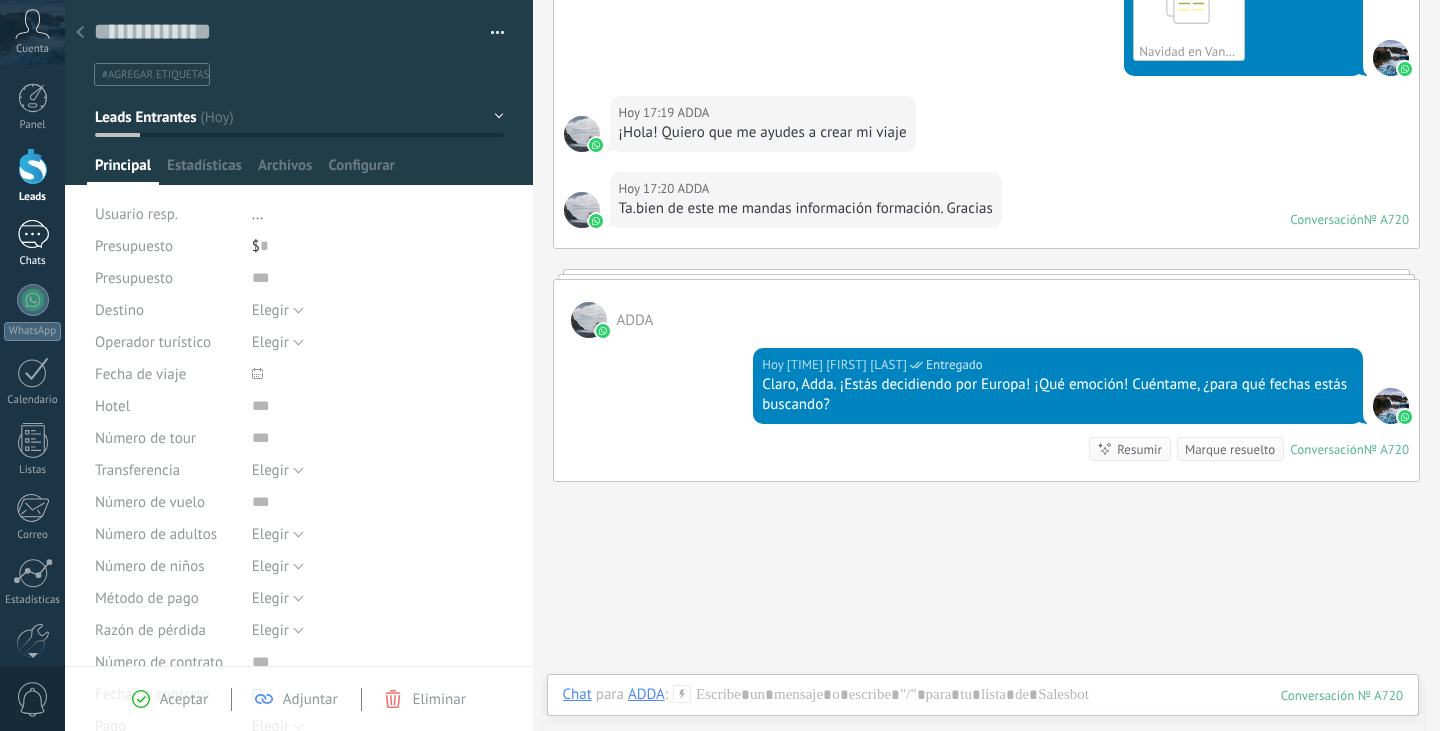click at bounding box center [33, 234] 